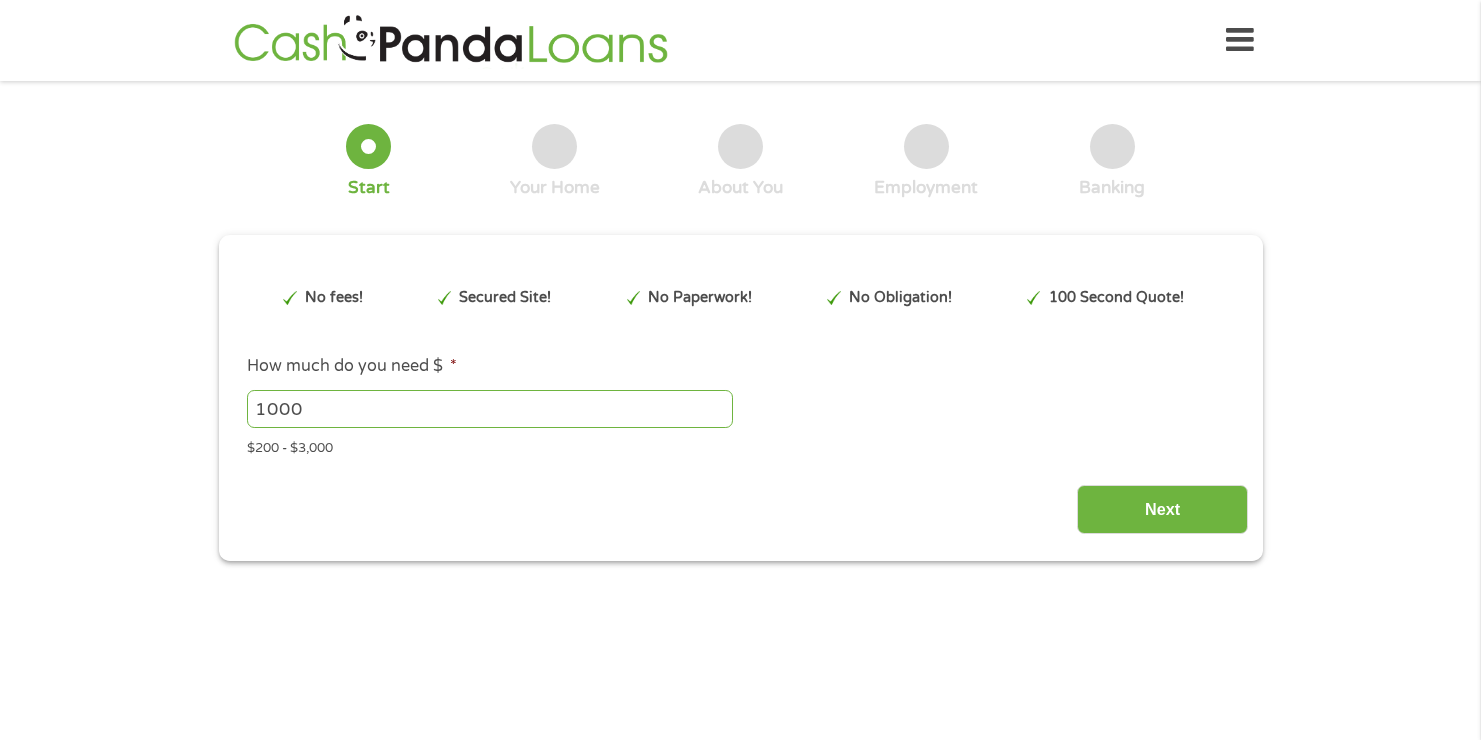 scroll, scrollTop: 0, scrollLeft: 0, axis: both 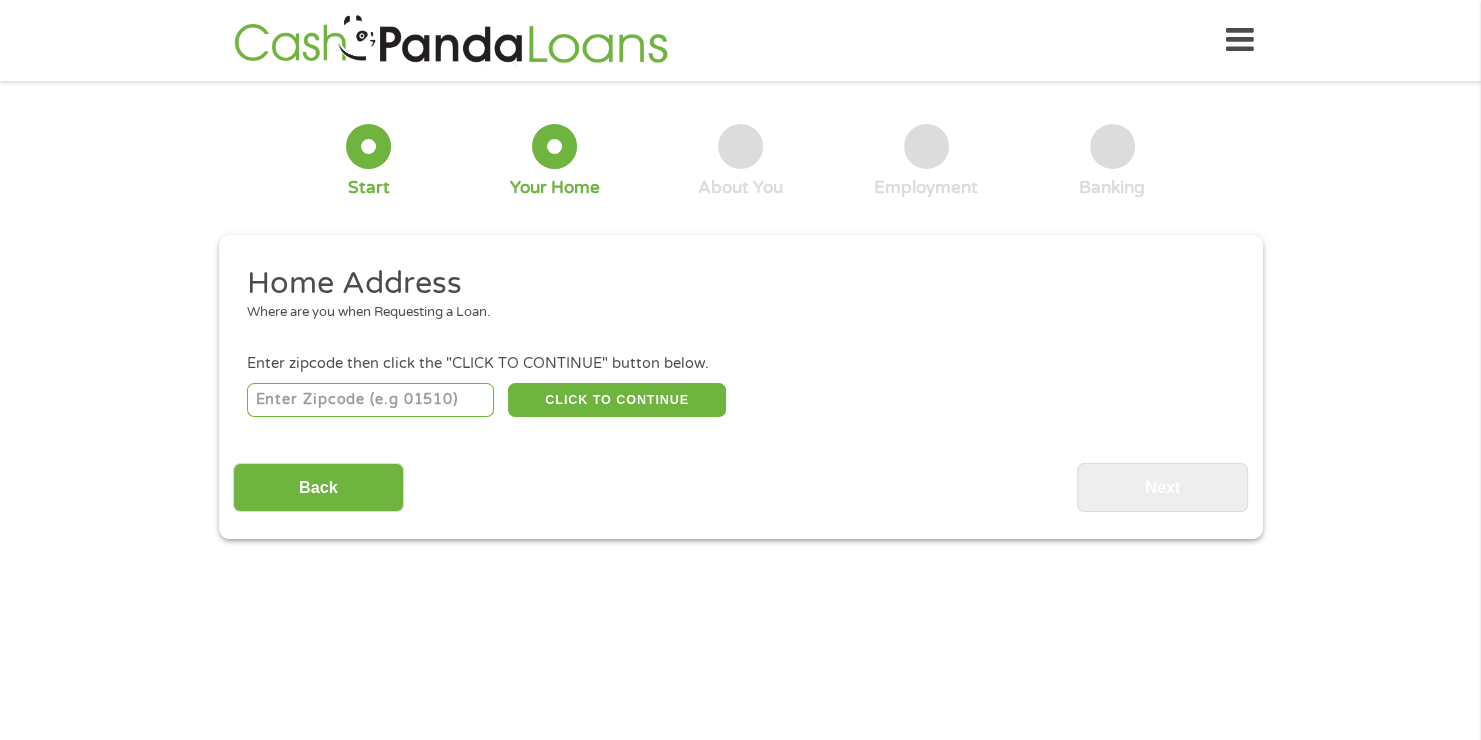 click at bounding box center [370, 400] 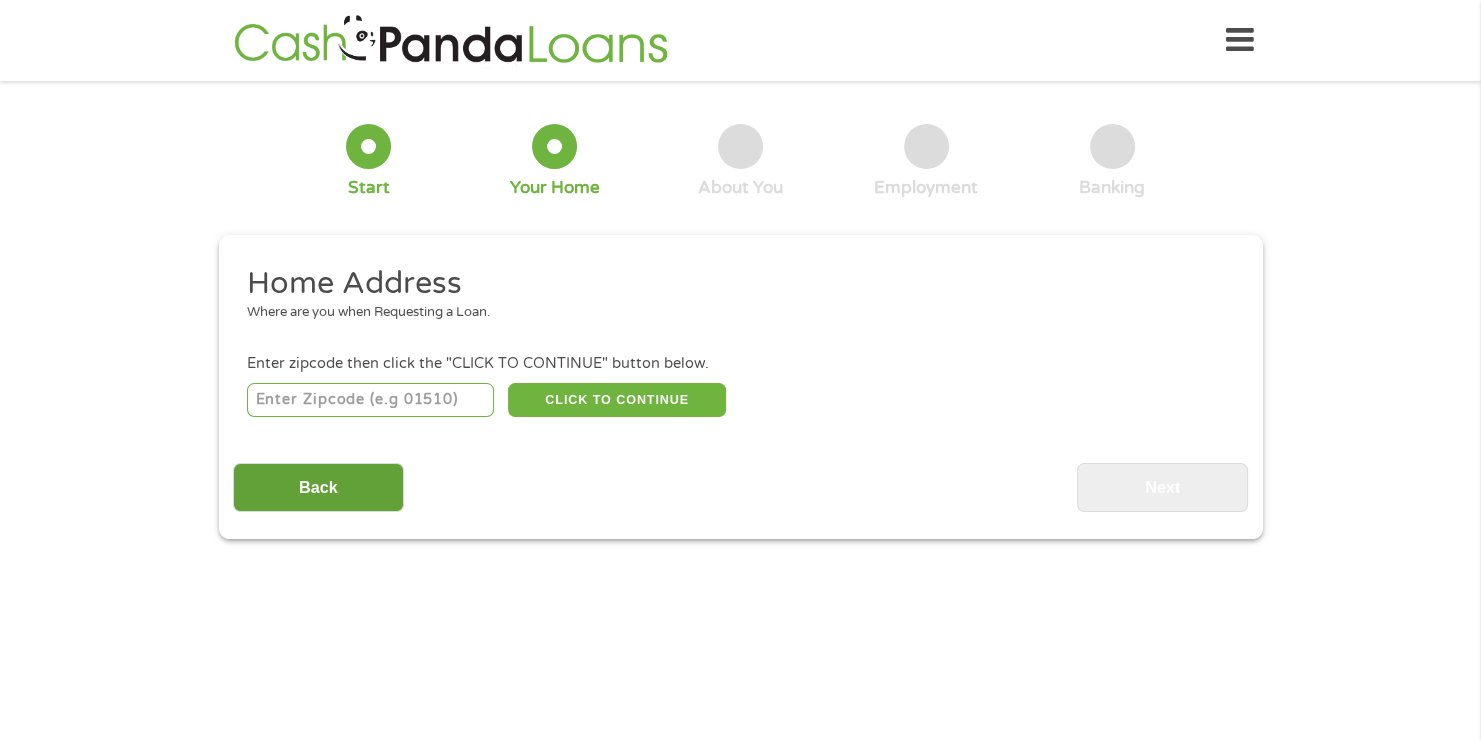 type on "[ZIP]" 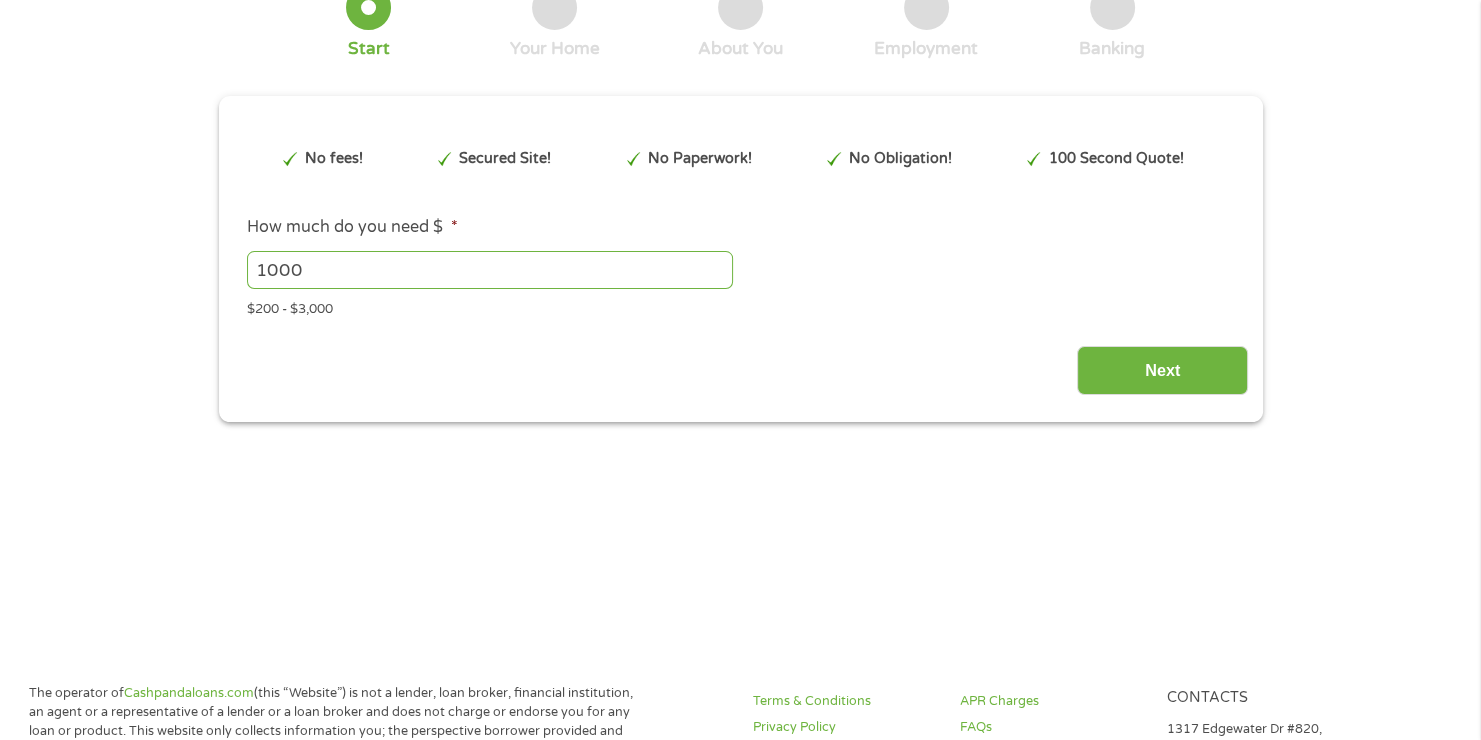 scroll, scrollTop: 140, scrollLeft: 0, axis: vertical 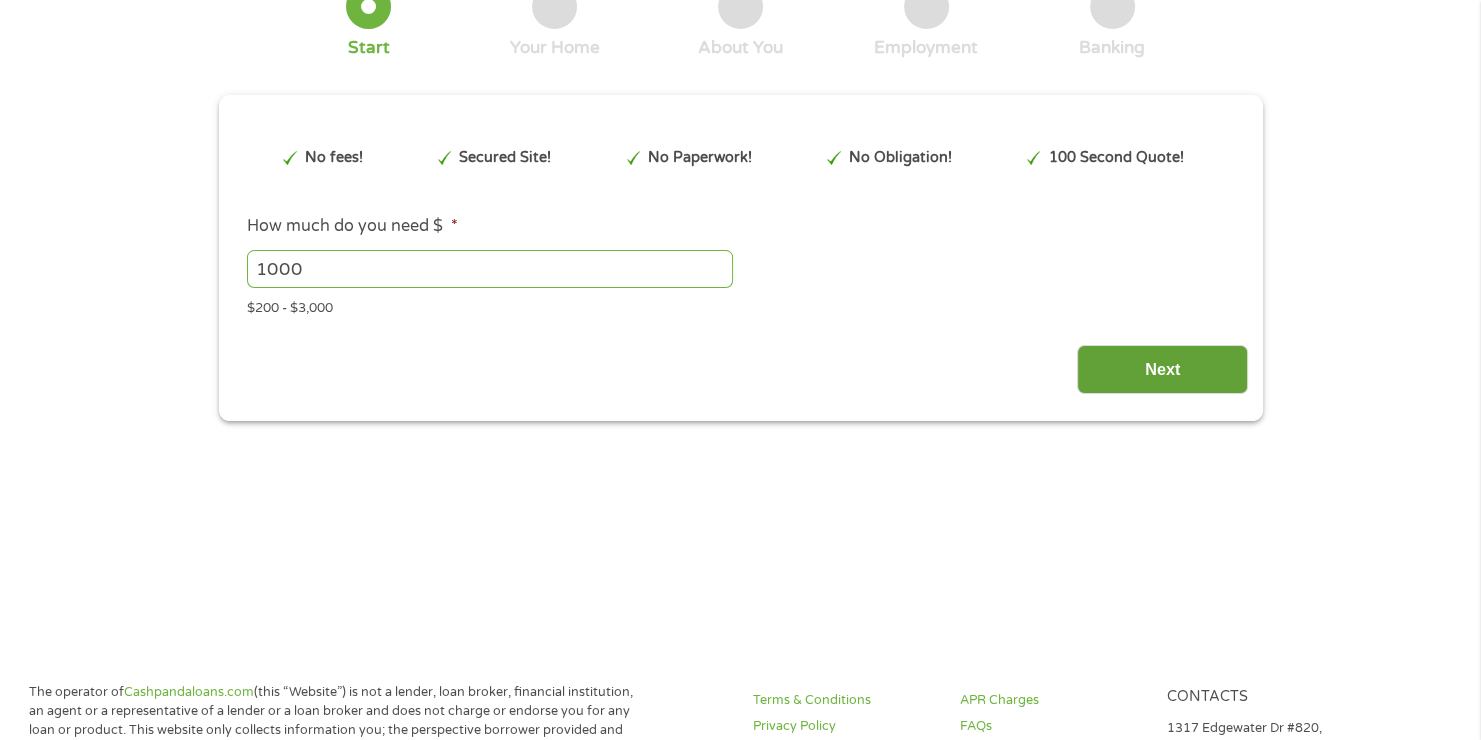 click on "Next" at bounding box center [1162, 369] 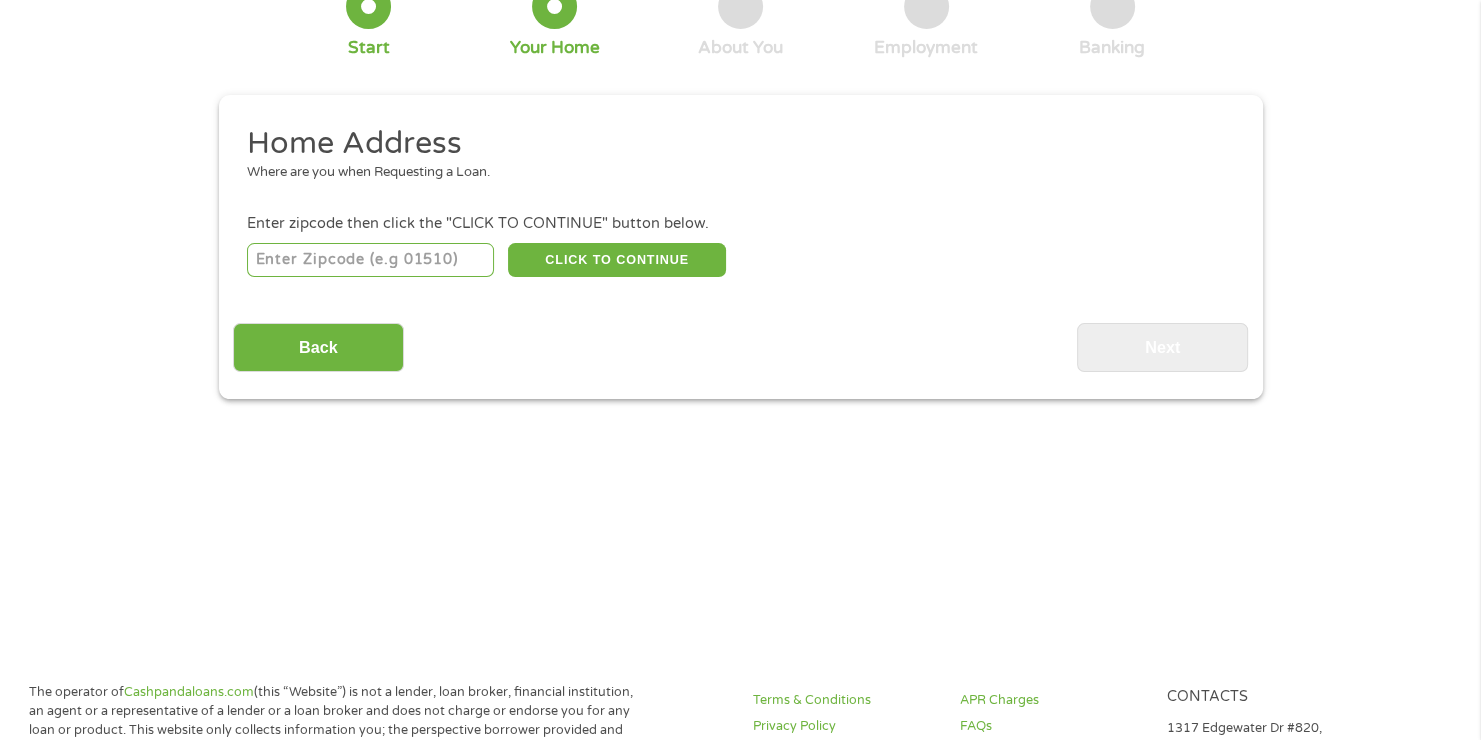 scroll, scrollTop: 8, scrollLeft: 8, axis: both 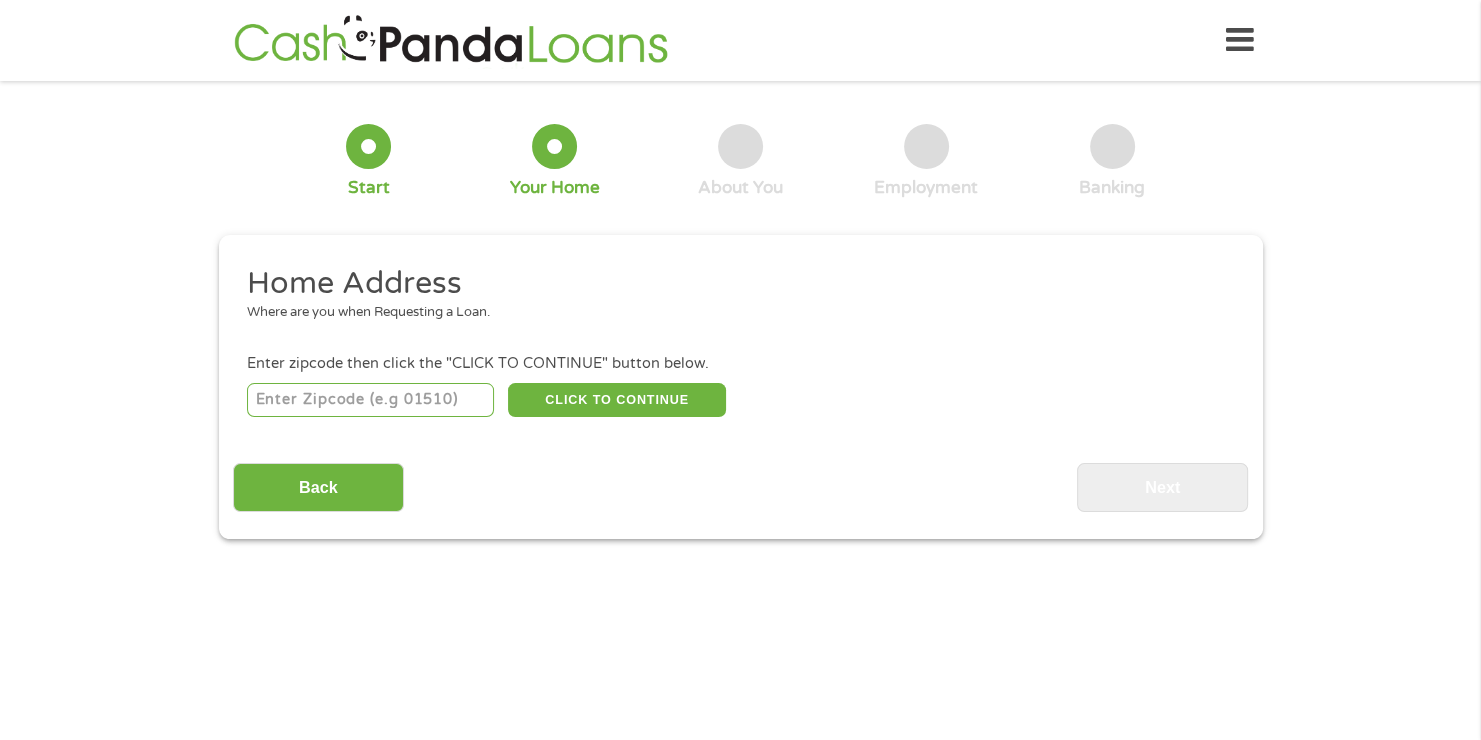click on "Home Address Where are you when Requesting a Loan.
Enter zipcode then click the "CLICK TO CONTINUE" button below.
CLICK TO CONTINUE
Please recheck your Zipcode, it seems to be Incorrect Enter Your Street Address * Zip/Postal Code * This field is hidden when viewing the form City * This field is hidden when viewing the form State * Alabama Alaska Arizona Arkansas California Colorado Connecticut Delaware Florida Georgia Hawaii Idaho Illinois Indiana Iowa Kansas Kentucky Louisiana Maine Maryland Massachusetts Michigan Minnesota Mississippi Missouri Montana Nebraska Nevada New Hampshire New Jersey New Mexico North Carolina North Dakota Ohio Oklahoma Oregon Pennsylvania Rhode Island South Carolina South Dakota Tennessee Texas Utah Vermont Virginia Washington West Virginia Wisconsin Wyoming Are you the Home Owner? * No Yes Years at This Address * 1 Year or less 1 - 2 Years 2 - 4 Years Over 4 Years Loan Purpose * --- Choose one --- Pay Bills Car Loan" at bounding box center (740, 388) 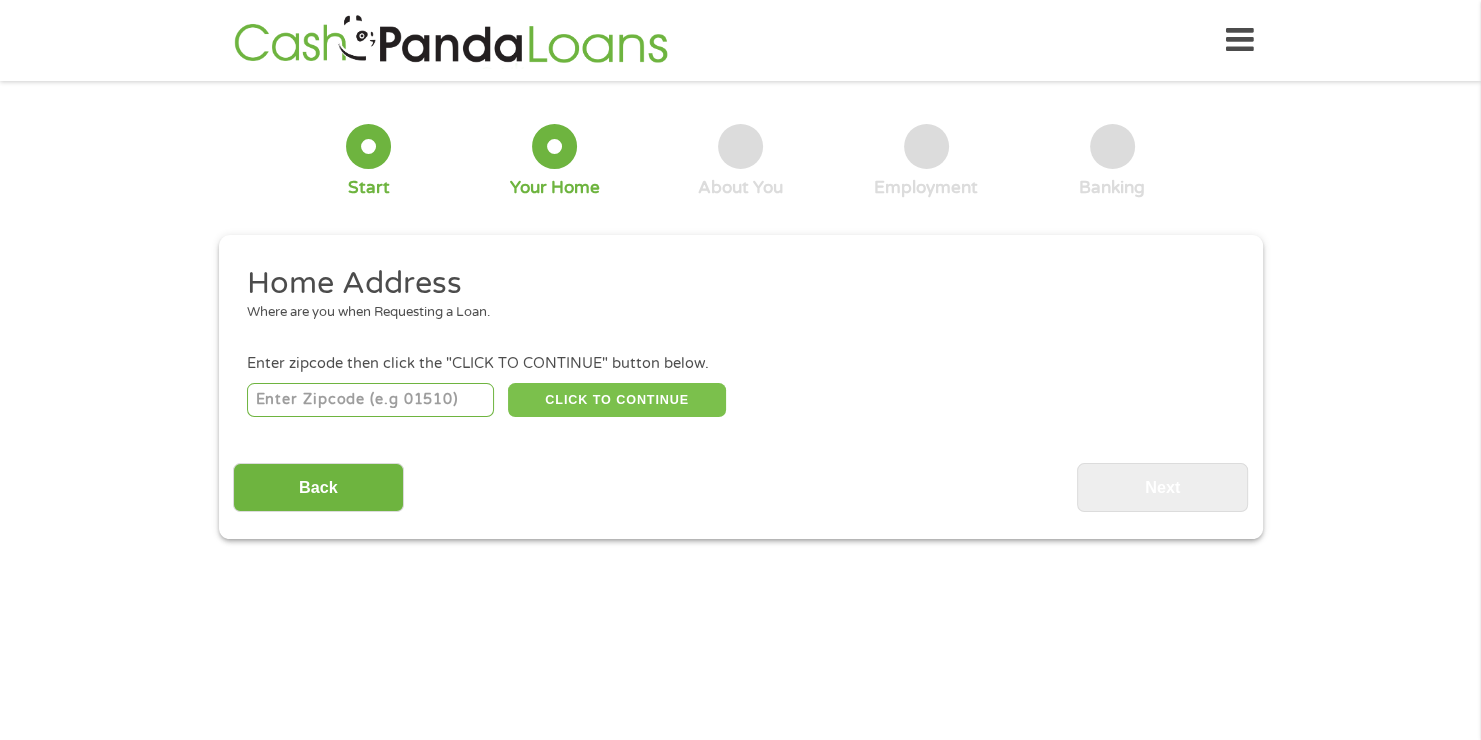 type on "[ZIP]" 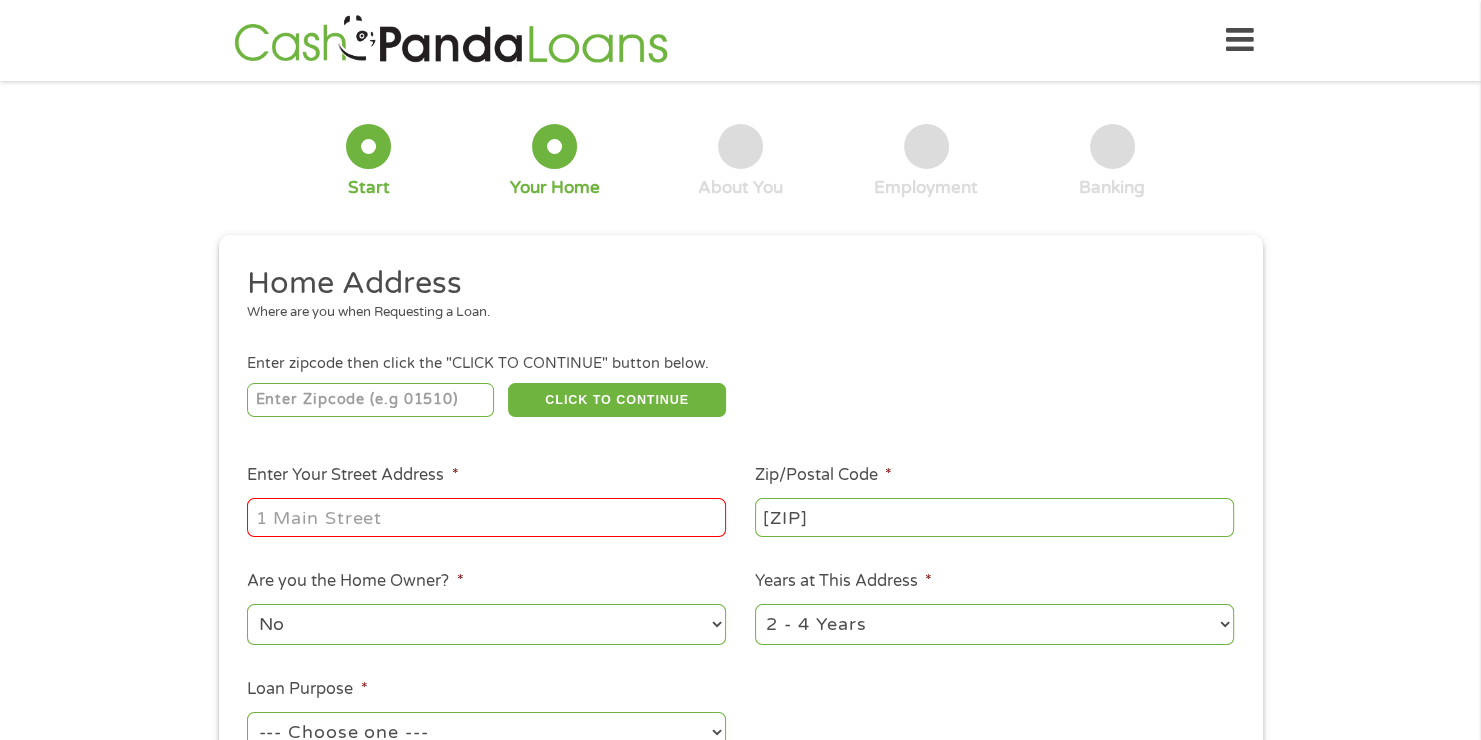 click on "Enter Your Street Address *" at bounding box center [486, 517] 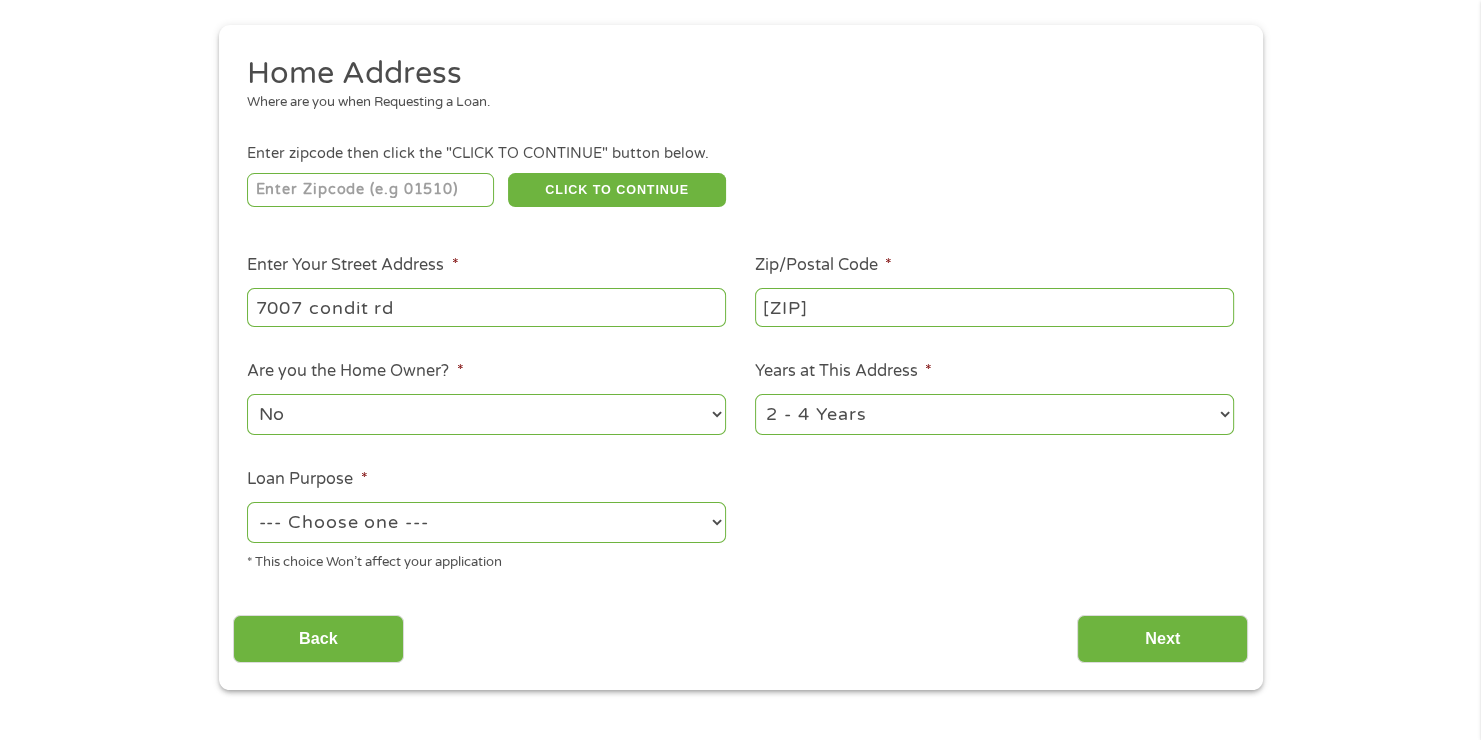 scroll, scrollTop: 216, scrollLeft: 0, axis: vertical 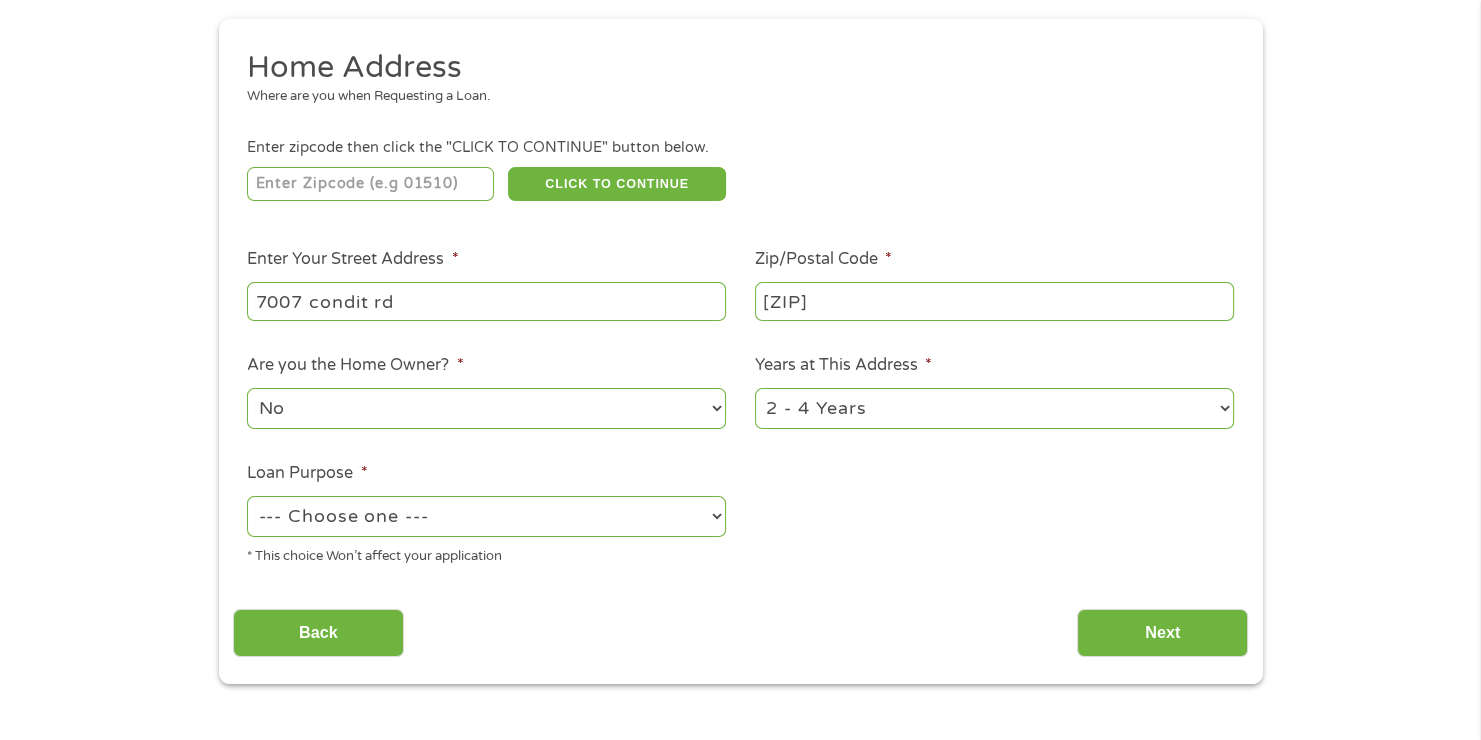 type on "7007 condit rd" 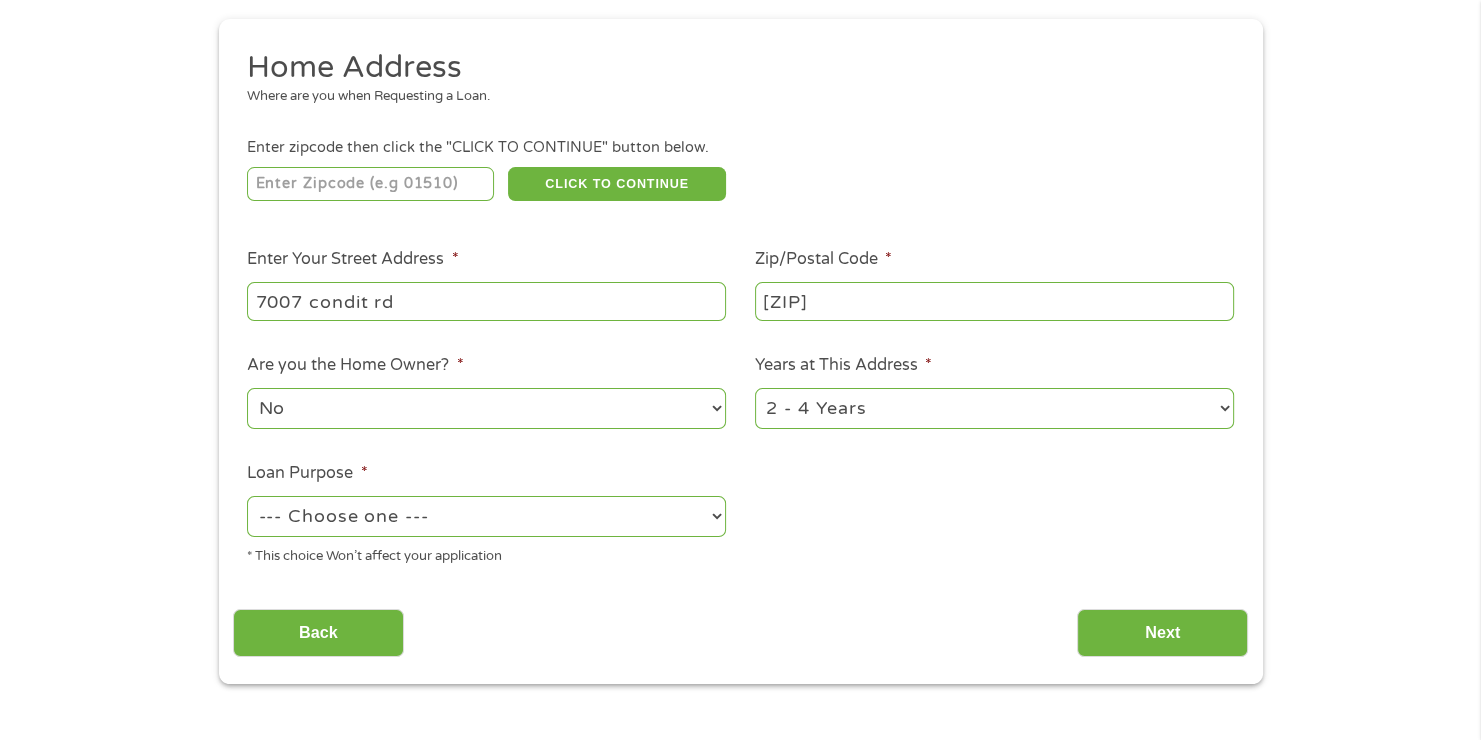 select on "shorttermcash" 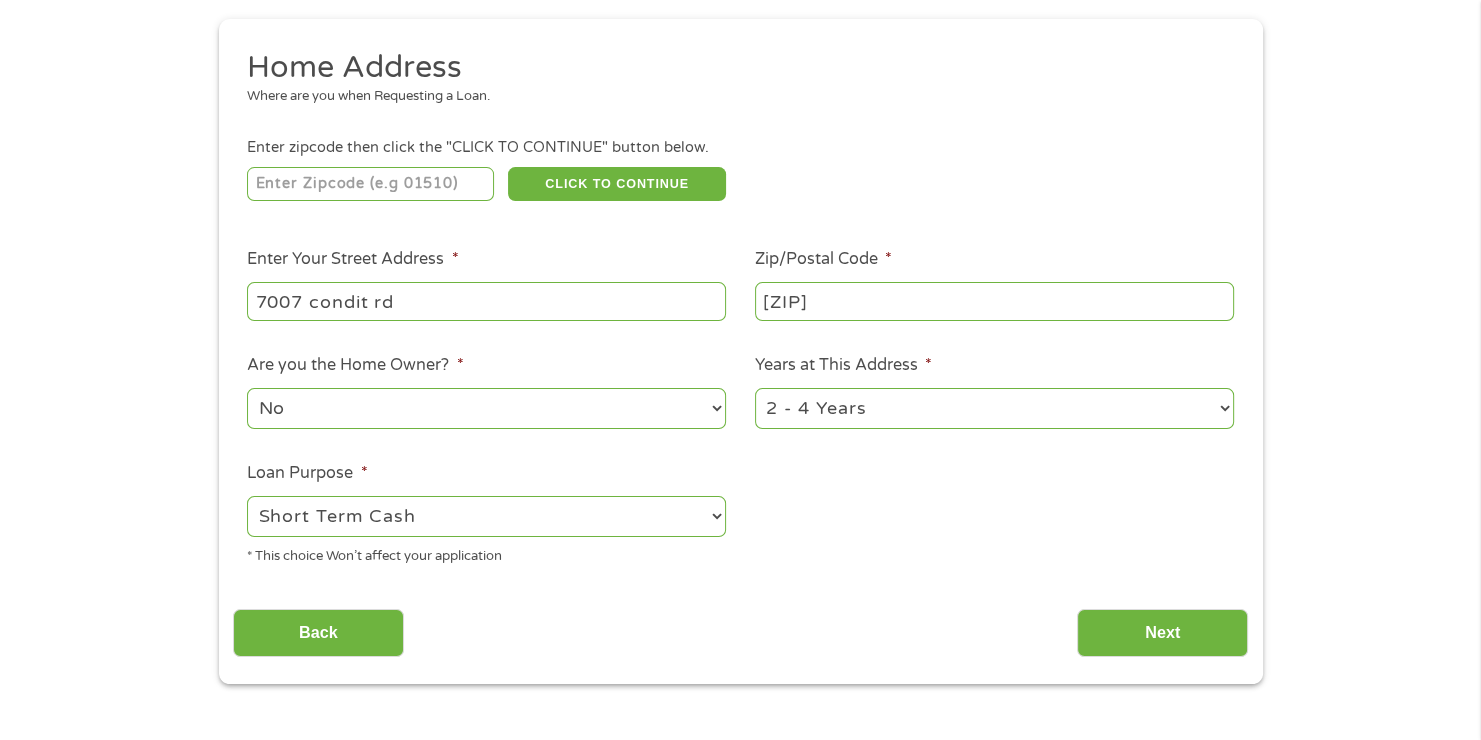 click on "--- Choose one --- Pay Bills Debt Consolidation Home Improvement Major Purchase Car Loan Short Term Cash Medical Expenses Other" at bounding box center [486, 516] 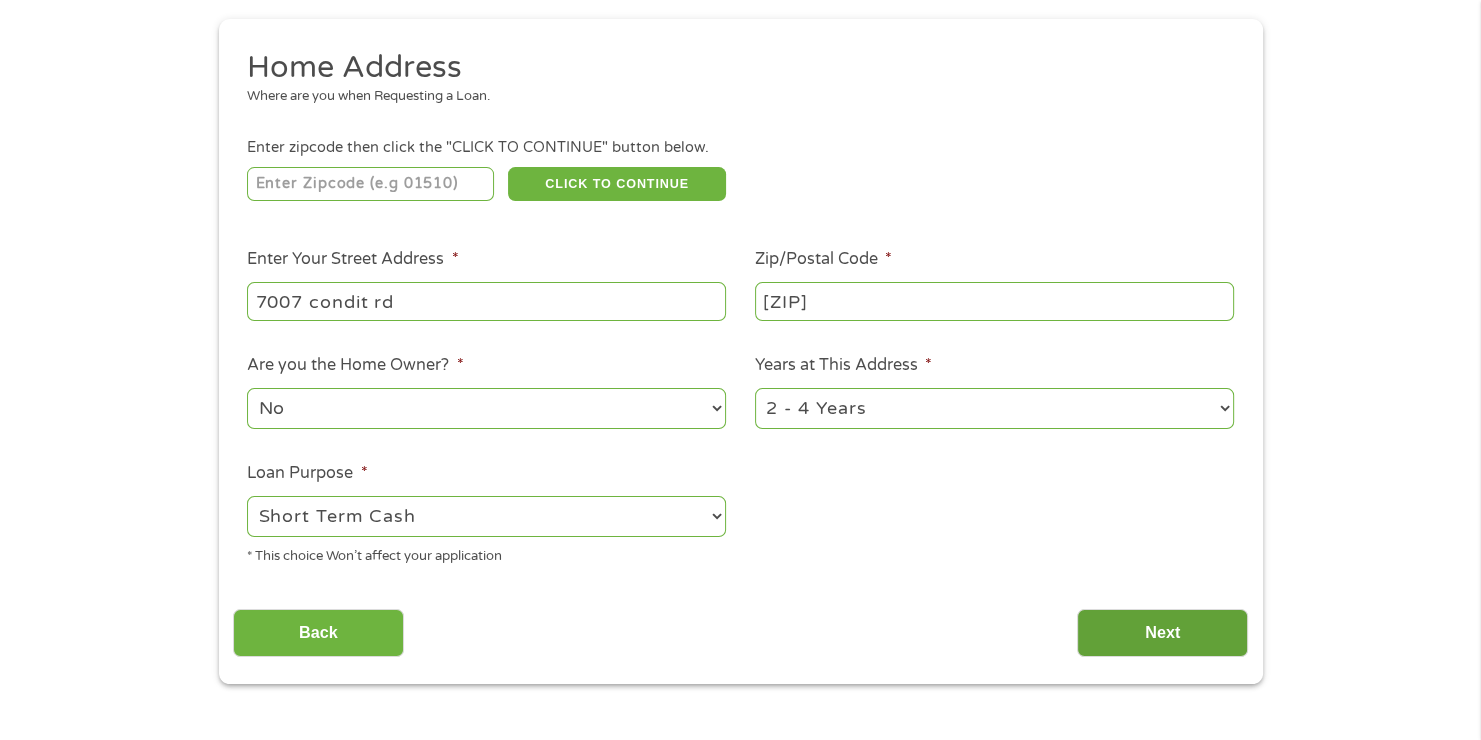 click on "Next" at bounding box center (1162, 633) 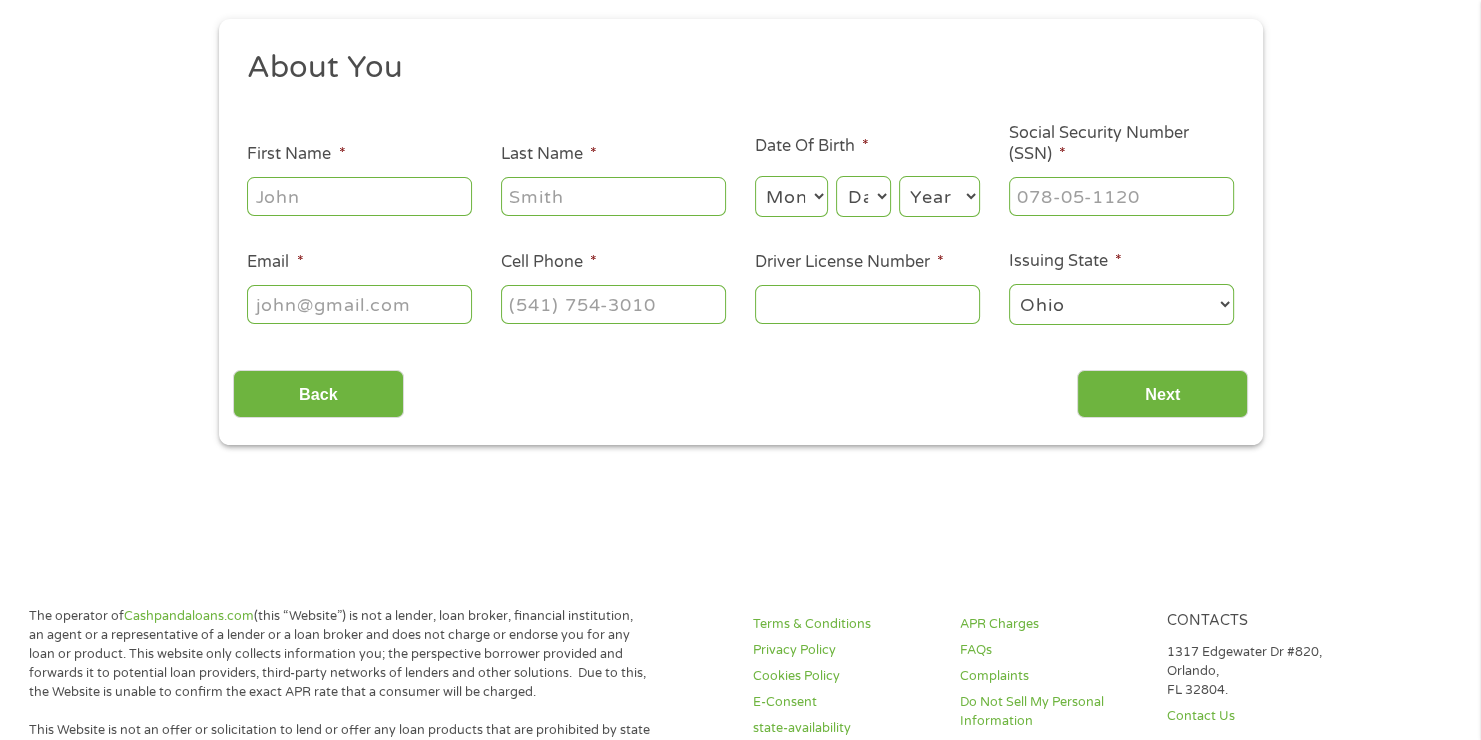 scroll, scrollTop: 9, scrollLeft: 0, axis: vertical 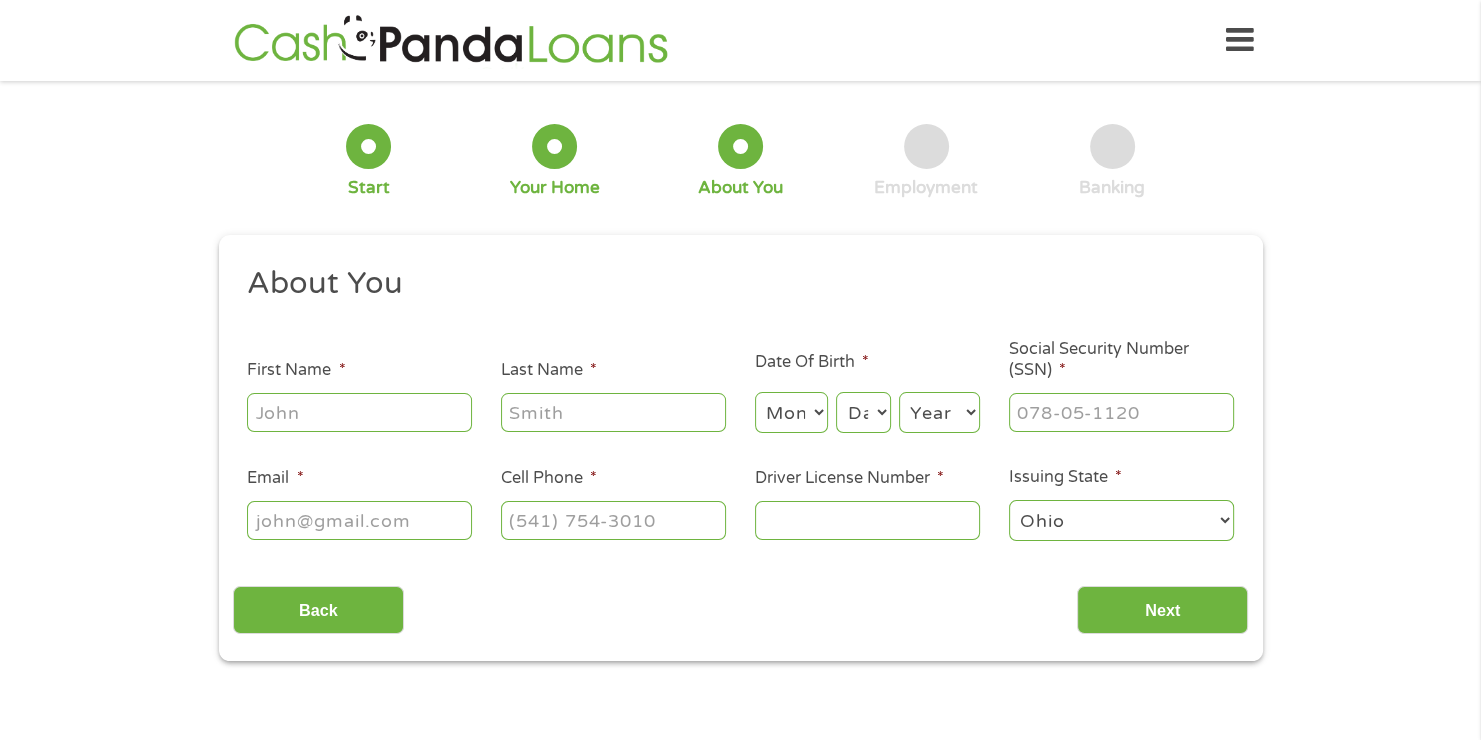 click on "This field is hidden when viewing the form gclid [TEXT] This field is hidden when viewing the form Referrer https://www.cashpandaloans.com/payday-loans/?medium=adwords&source=adwords&campaign=[NUMBER]&adgroup=[NUMBER]&creative=[NUMBER]&position=&keyword=guaranteed%20loans&utm_term=searchterm&matchtype=term&device=c&network=g&gad_source=1&gad_campaignid=[NUMBER]&gclid=CjwKCAjw-svEBhB6EiwAEzSdri9osavEHIuY2GiRuLt_tGb309Ss2eWKmfJKn5LjTT-koaPFySFZVRoC7QwQAvD_BwE This field is hidden when viewing the form Source adwords This field is hidden when viewing the form Campaign [NUMBER] This field is hidden when viewing the form Medium adwords This field is hidden when viewing the form adgroup [NUMBER] This field is hidden when viewing the form creative [NUMBER] This field is hidden when viewing the form position This field is hidden when viewing the form keyword matchtype c g" at bounding box center [741, 448] 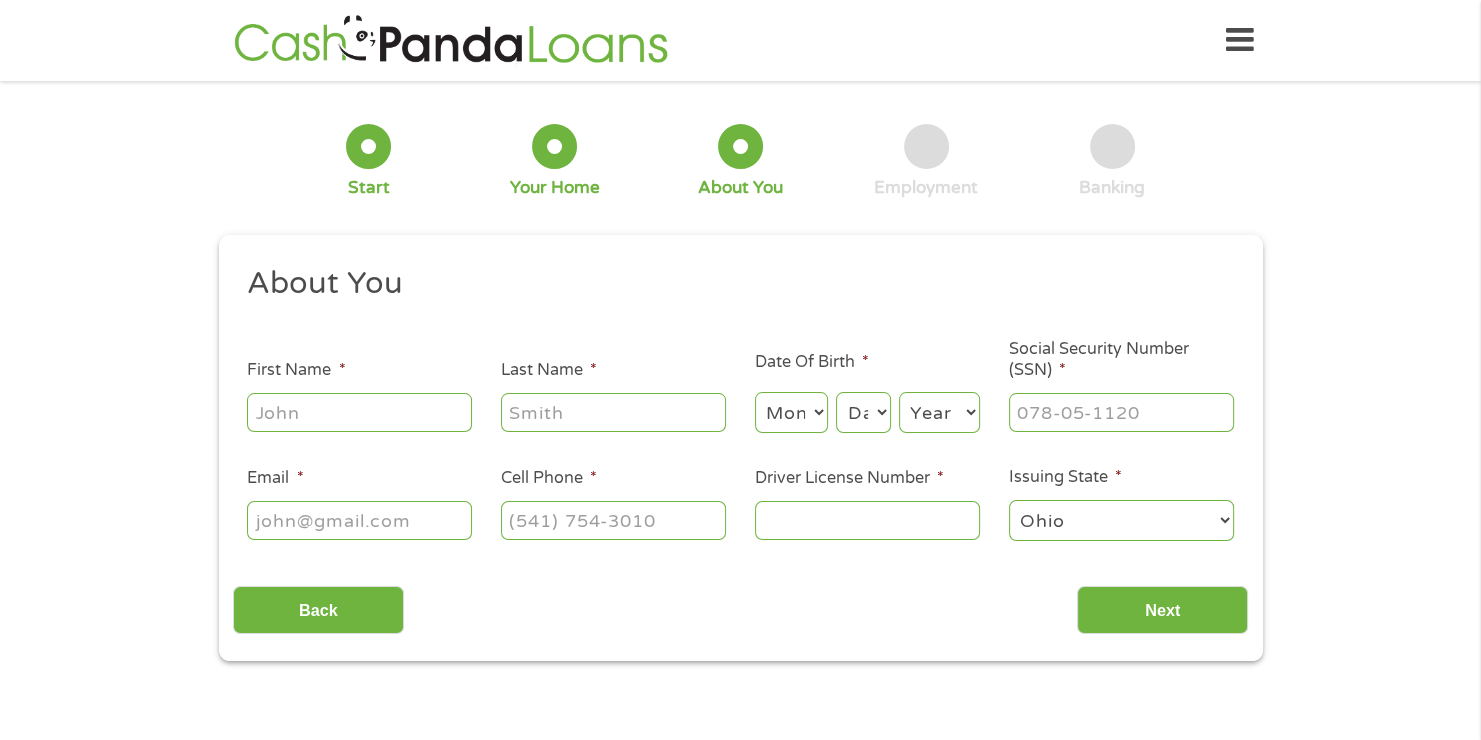 click on "First Name *" at bounding box center [359, 412] 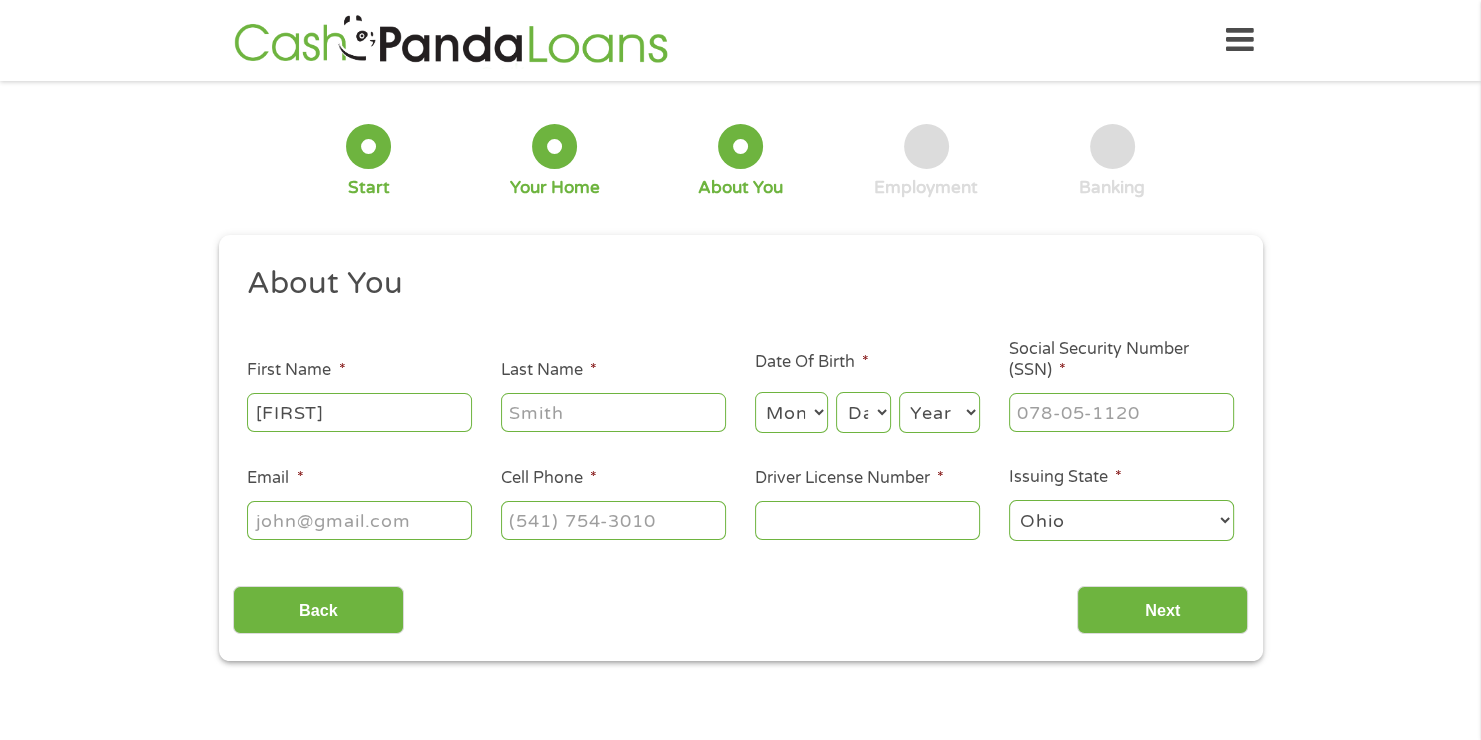 type on "[FIRST]" 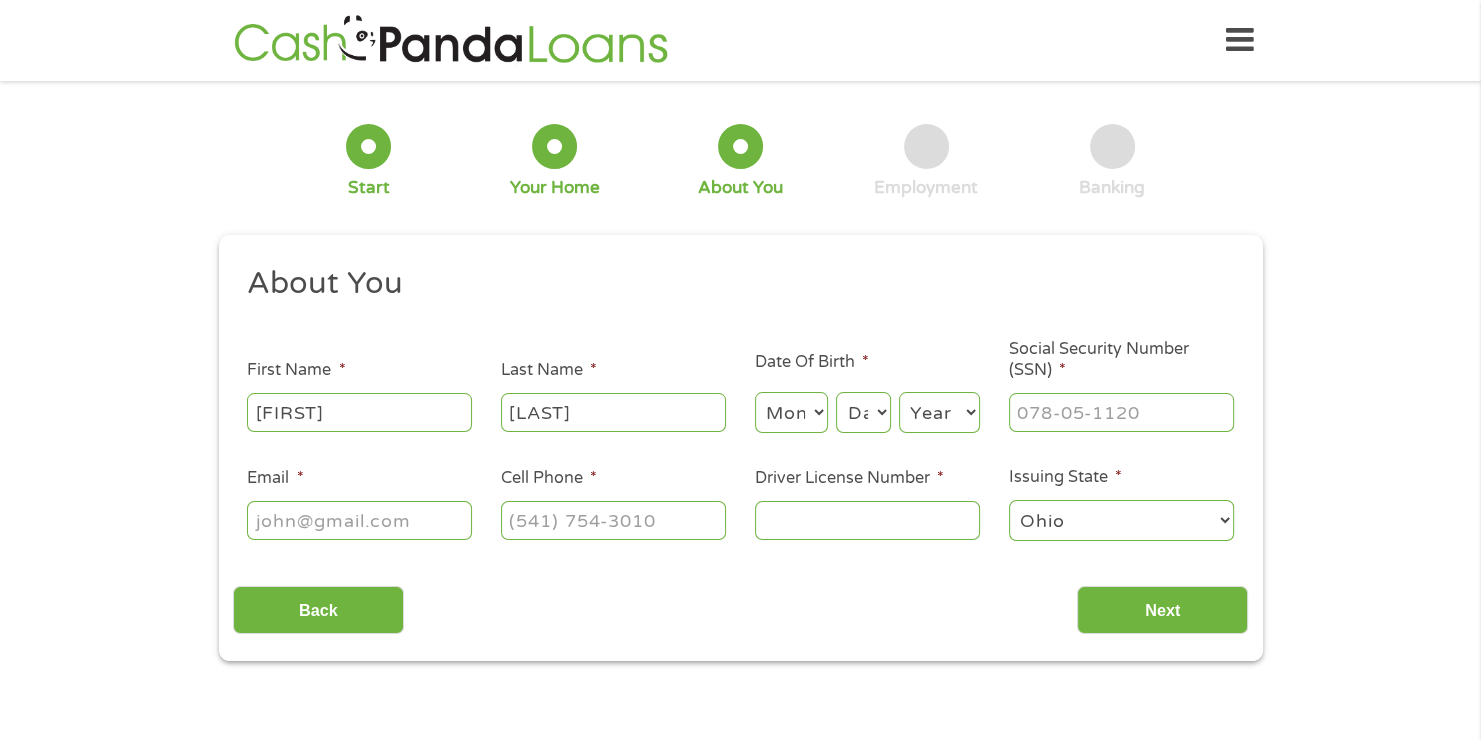 type on "[LAST]" 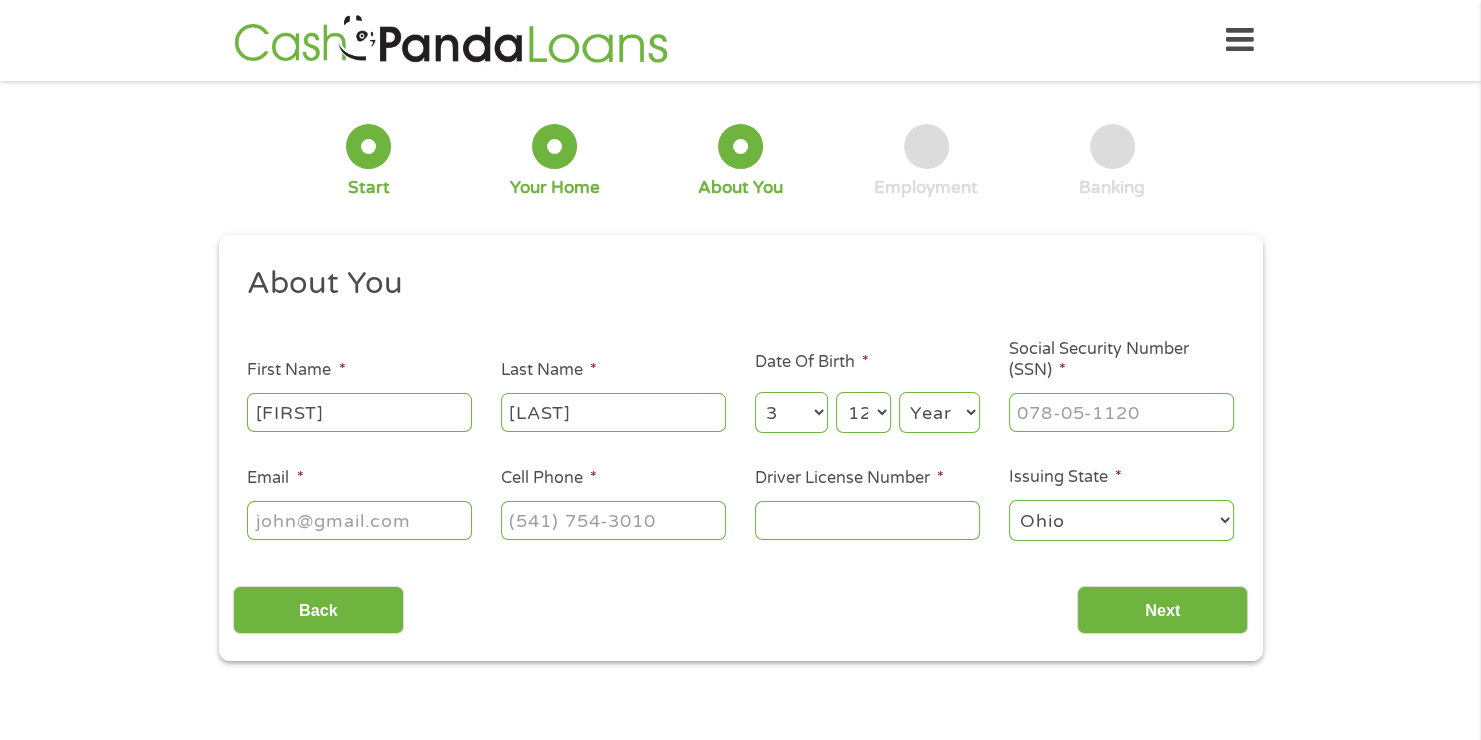 select on "13" 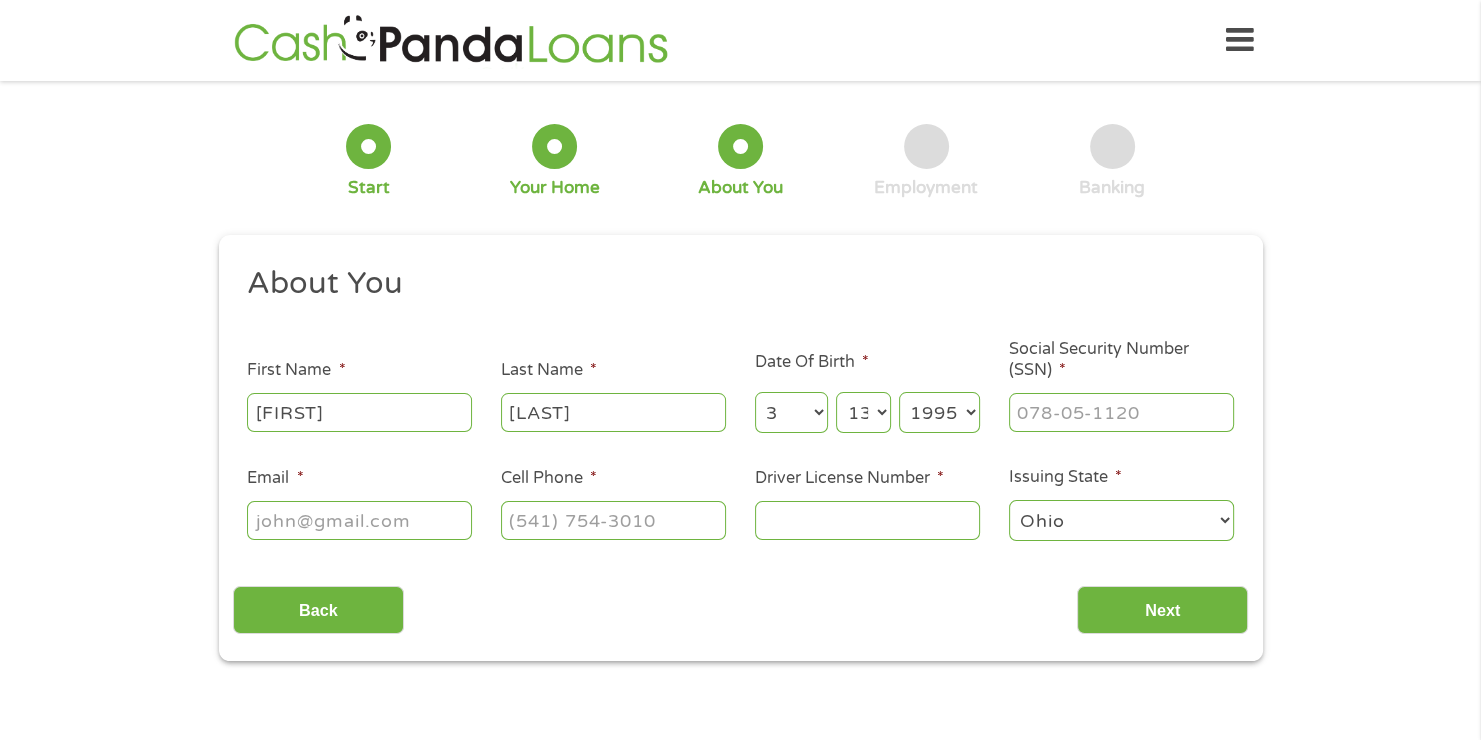 select on "1994" 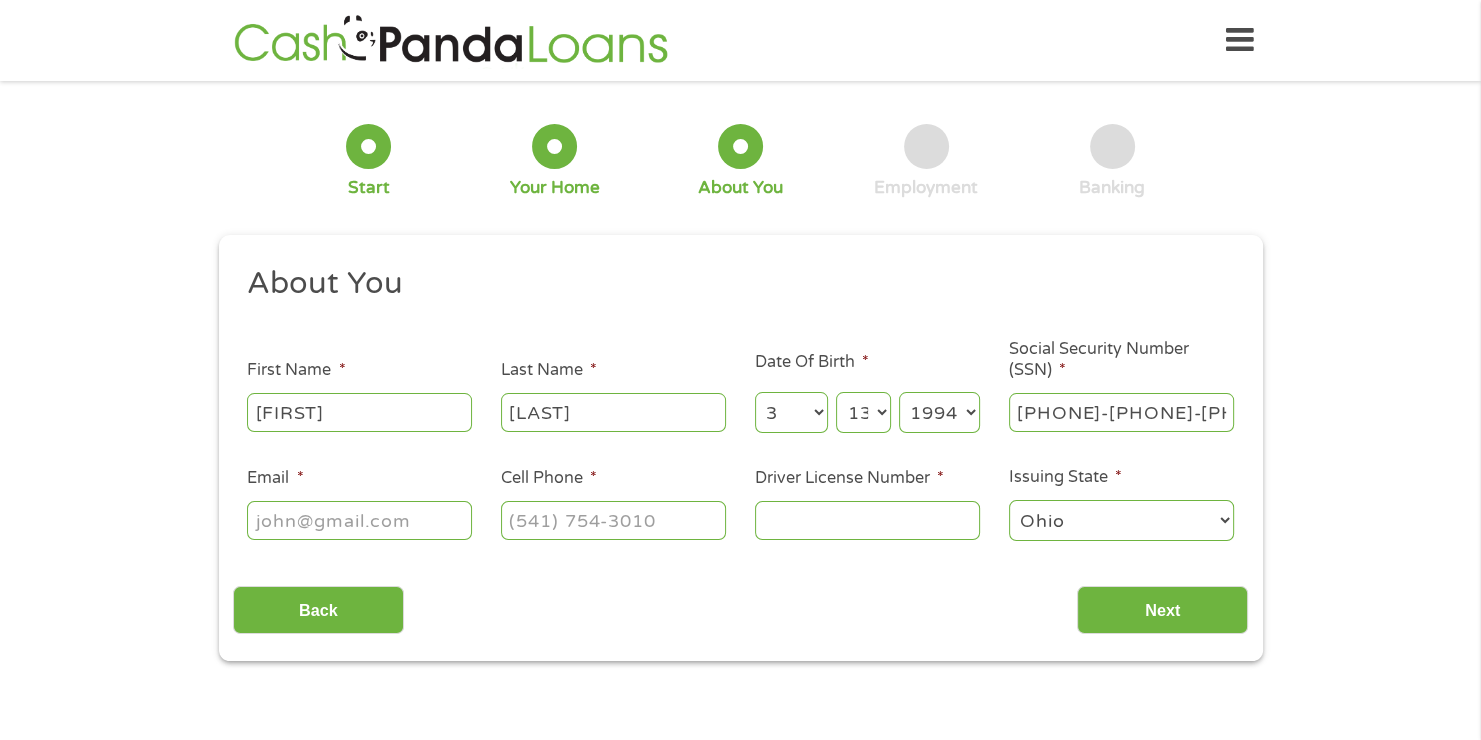 type on "[PHONE]-[PHONE]-[PHONE]" 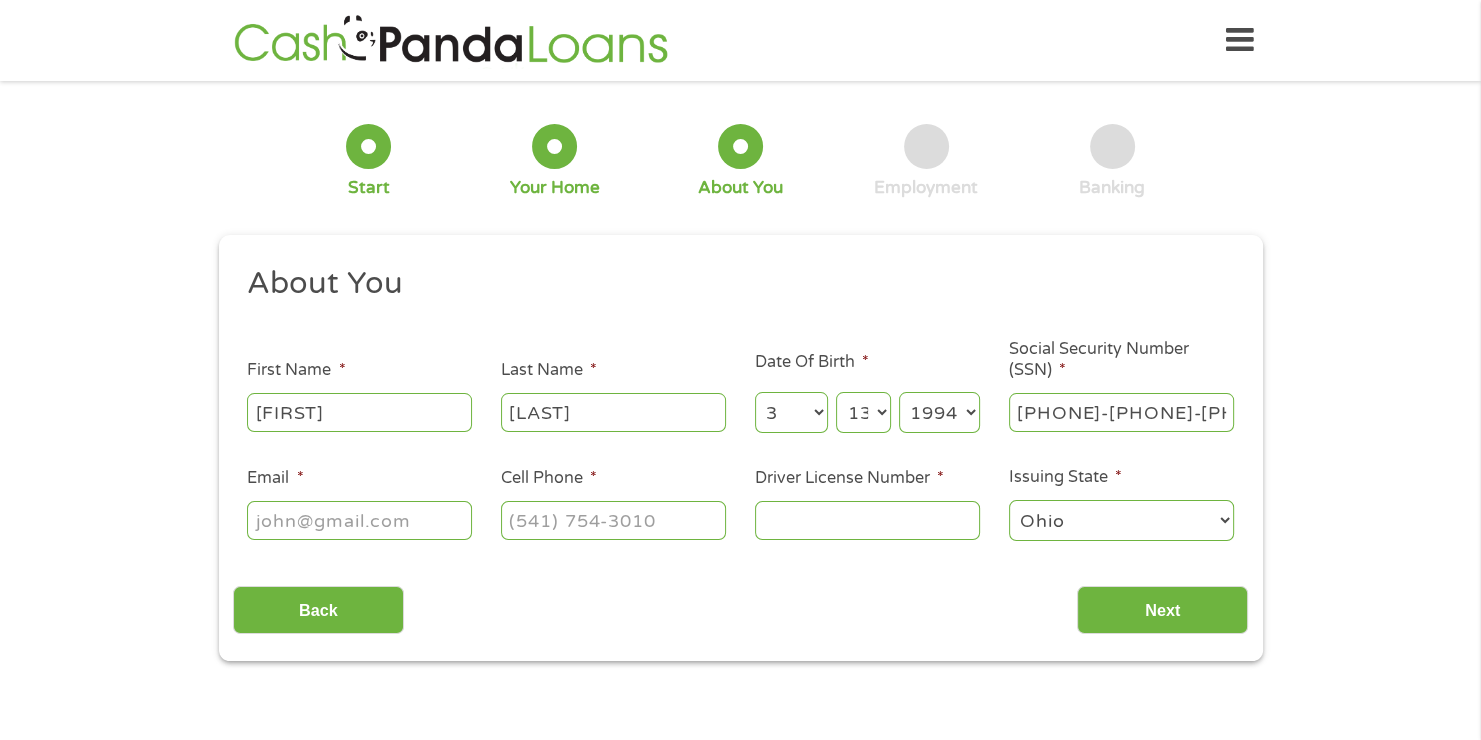 click on "Email *" at bounding box center (359, 520) 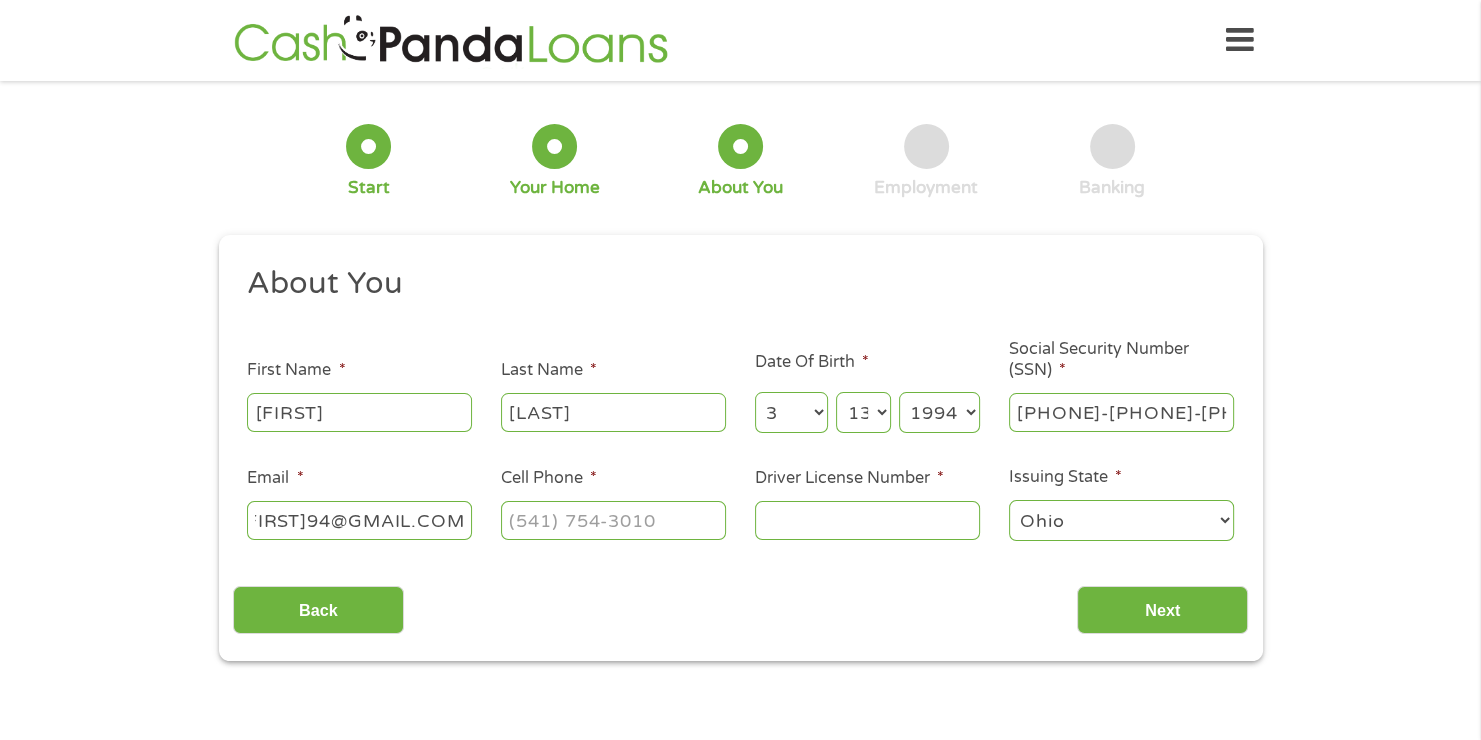 scroll, scrollTop: 0, scrollLeft: 117, axis: horizontal 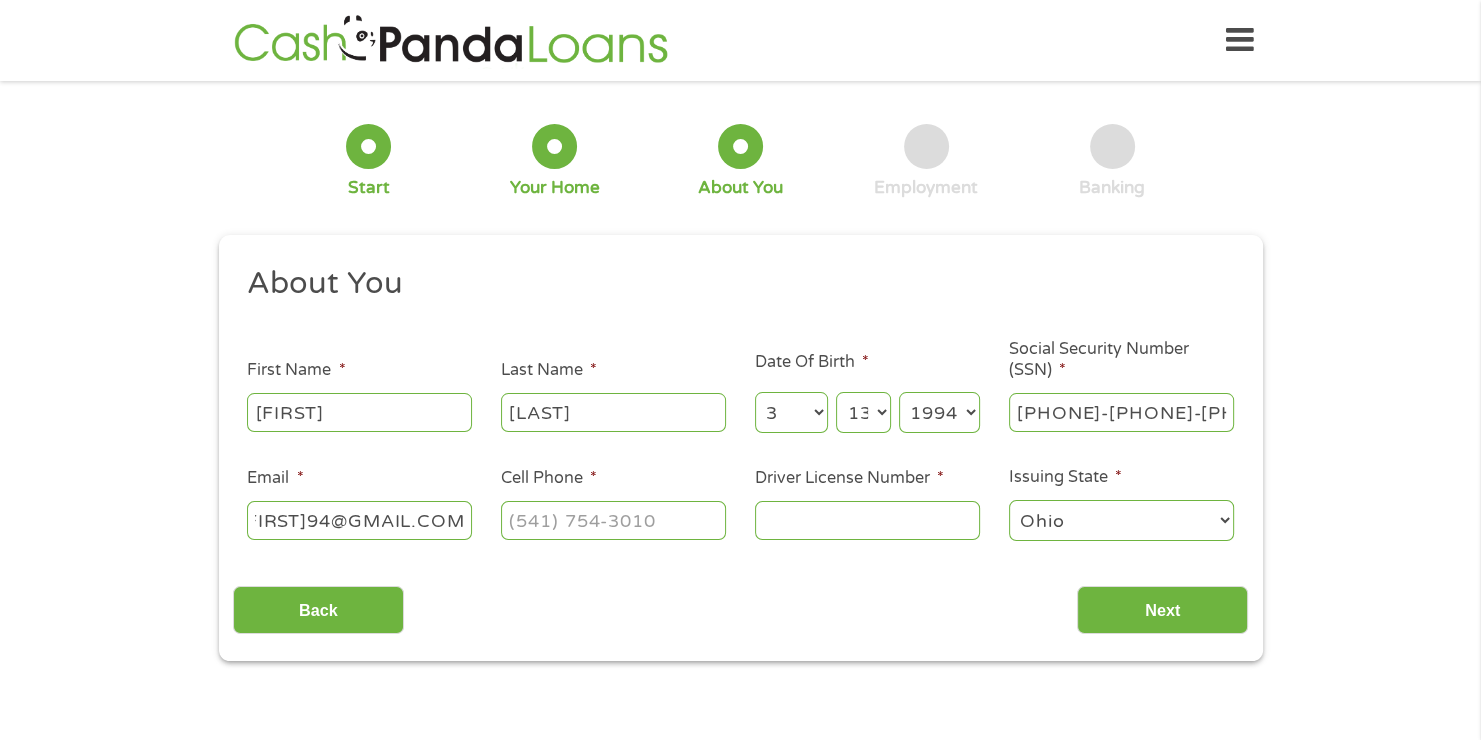 type on "[LAST].[FIRST]94@GMAIL.COM" 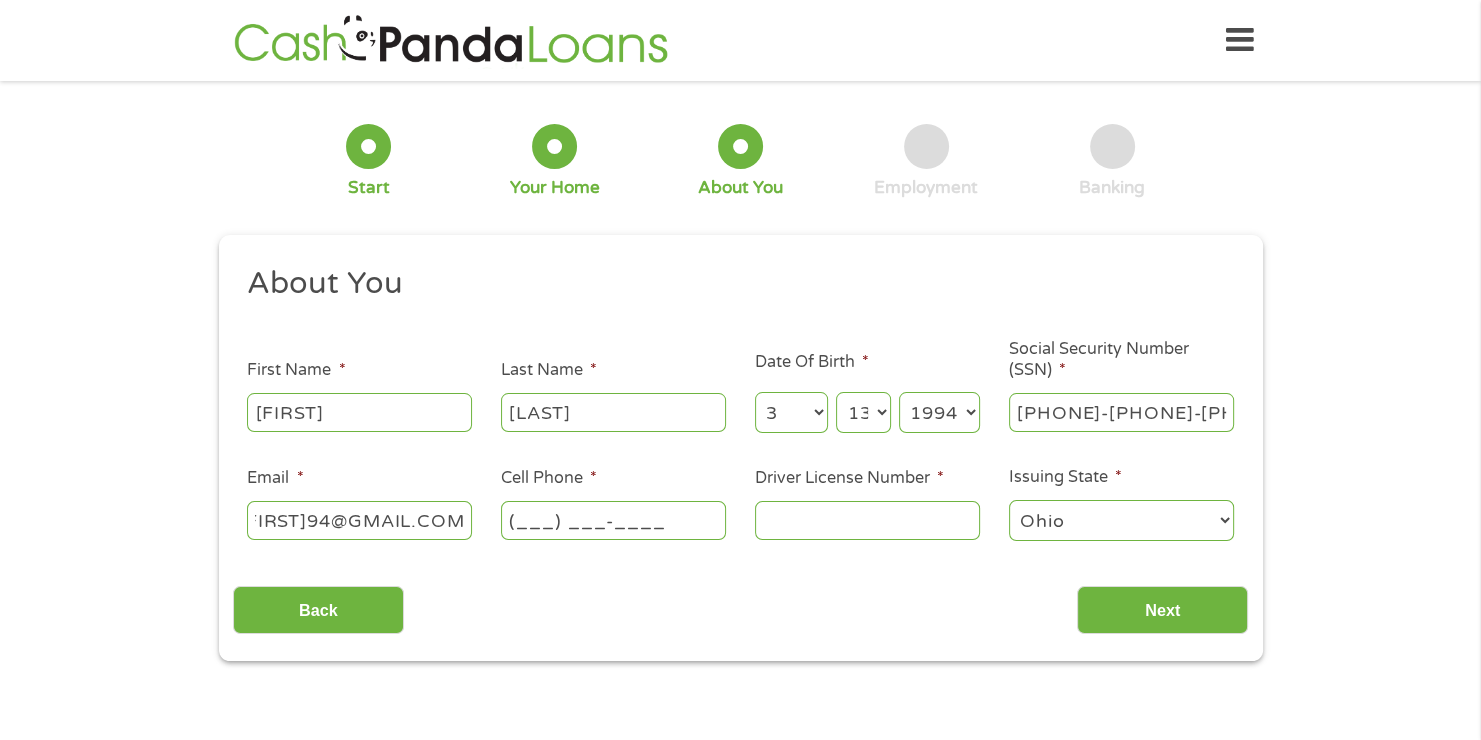 scroll, scrollTop: 0, scrollLeft: 0, axis: both 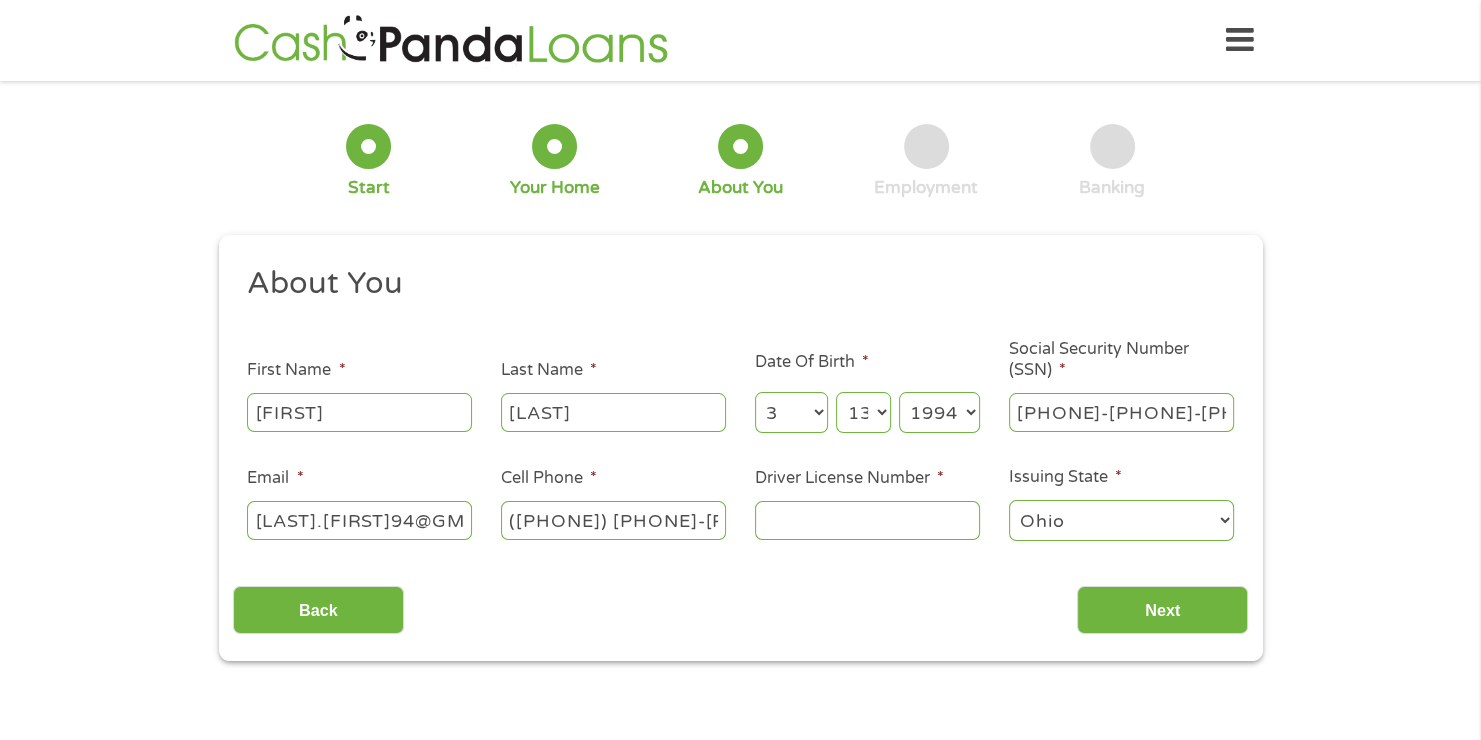 type on "([PHONE]) [PHONE]-[PHONE]" 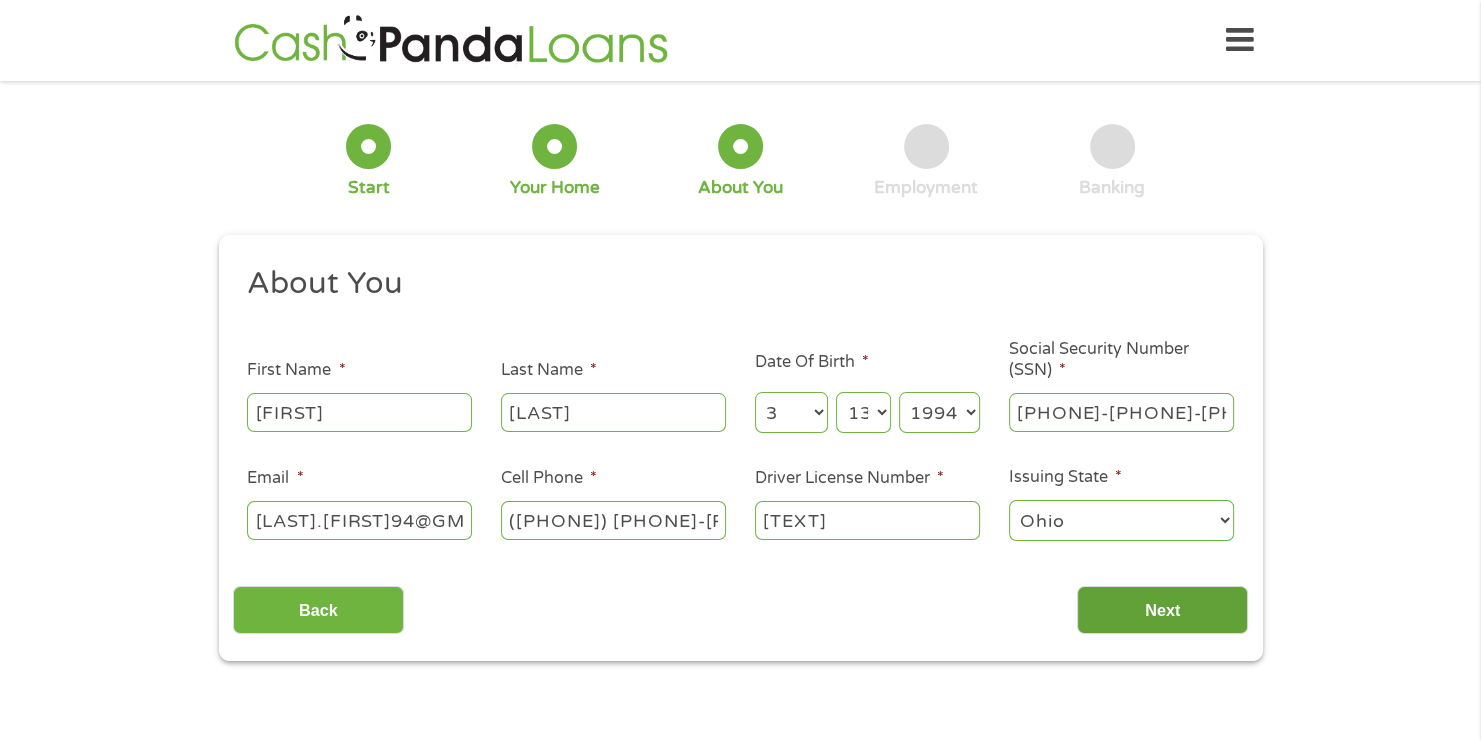 type on "[TEXT]" 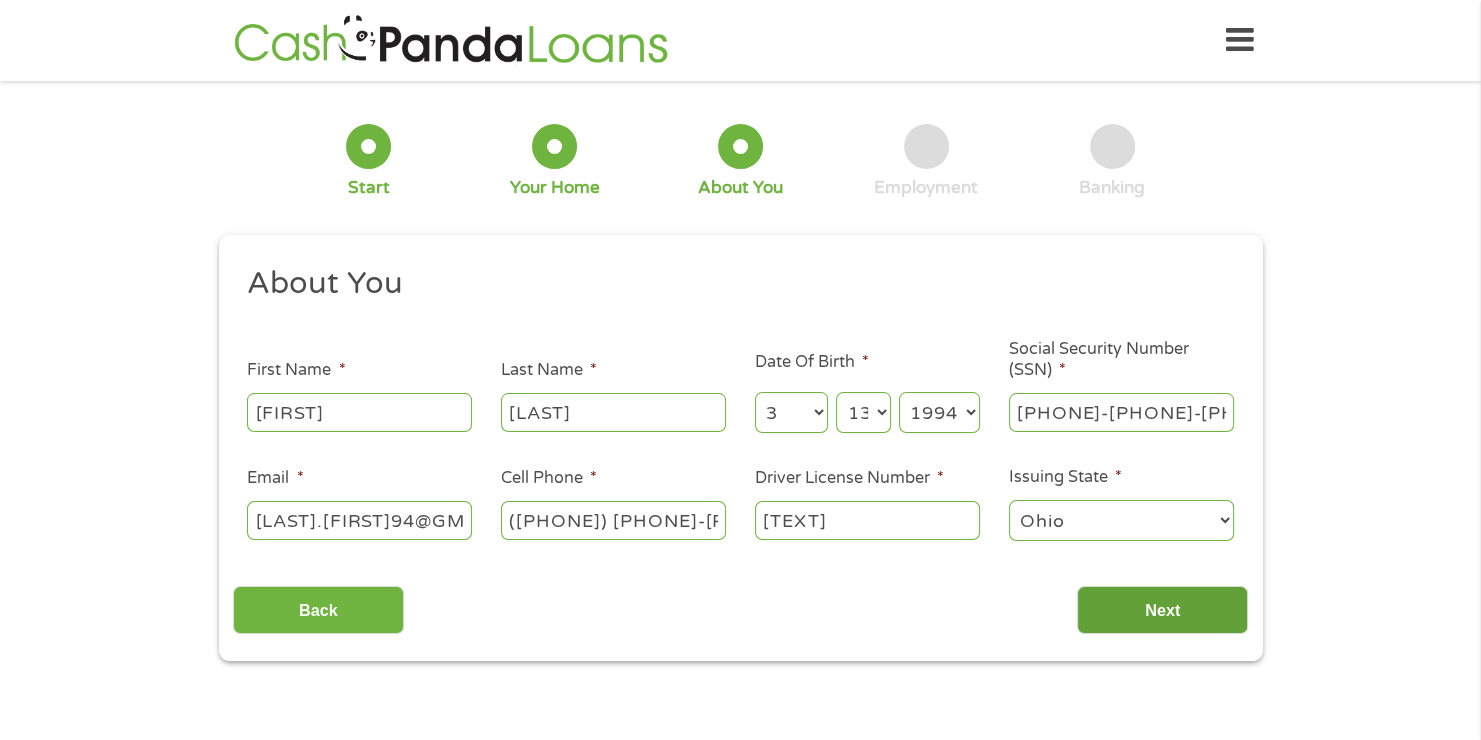 scroll, scrollTop: 8, scrollLeft: 8, axis: both 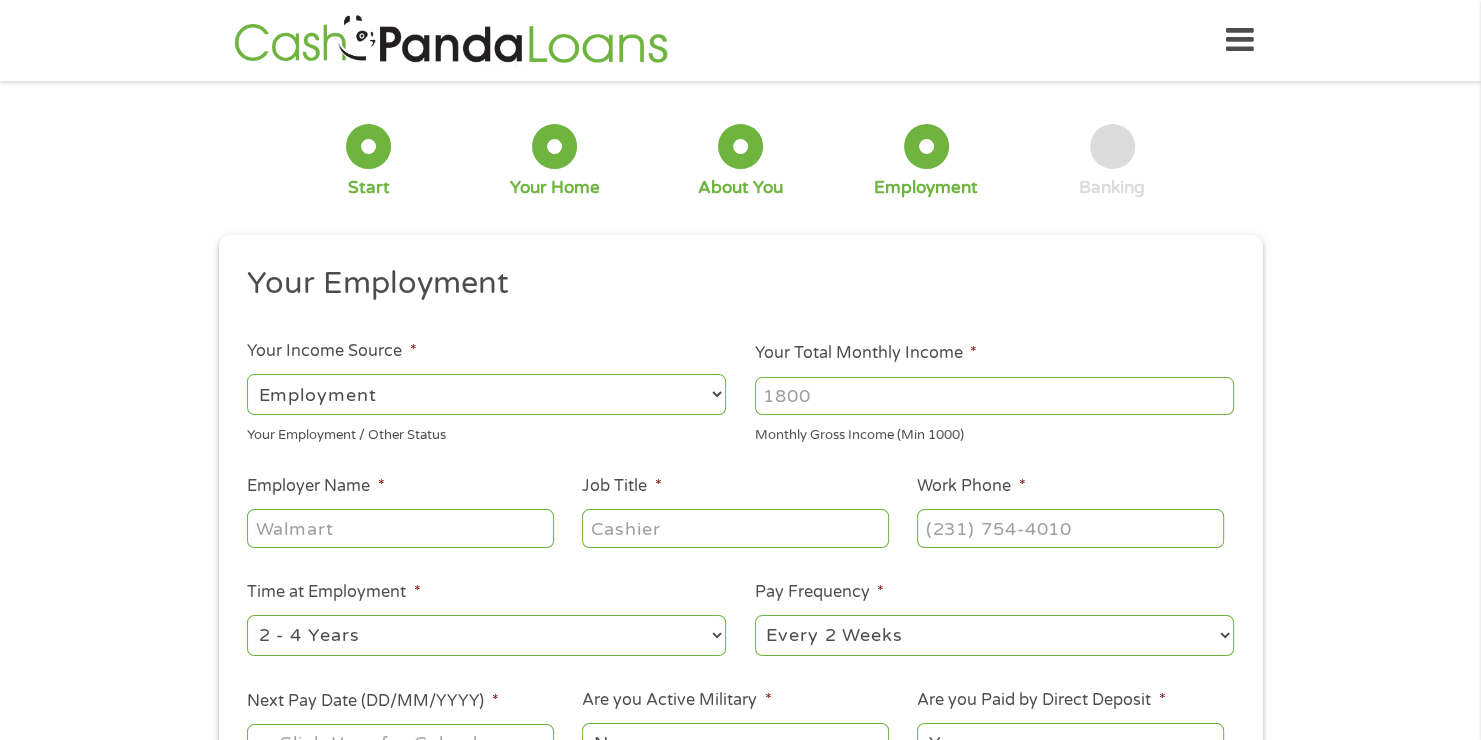 click on "Your Total Monthly Income *" at bounding box center [994, 396] 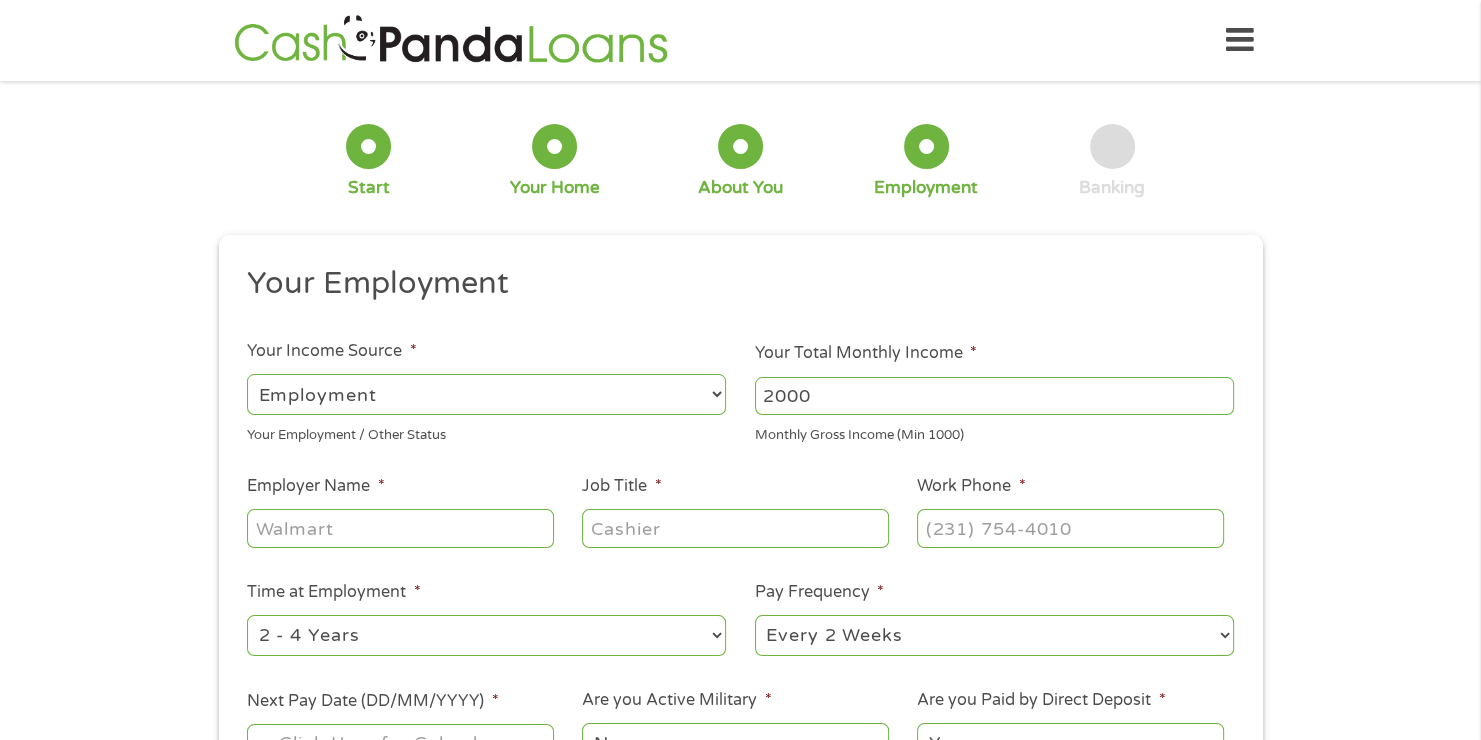 type on "2000" 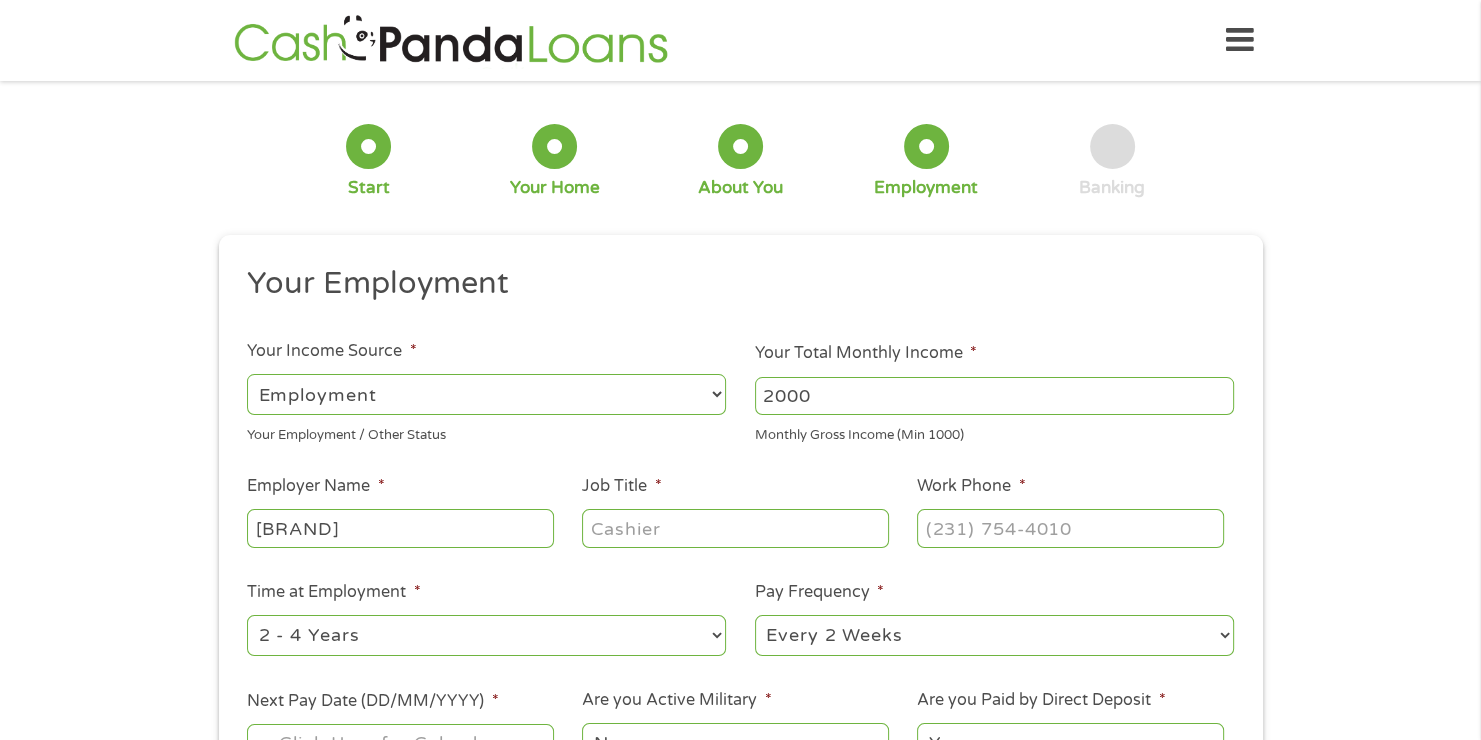 type on "[BRAND]" 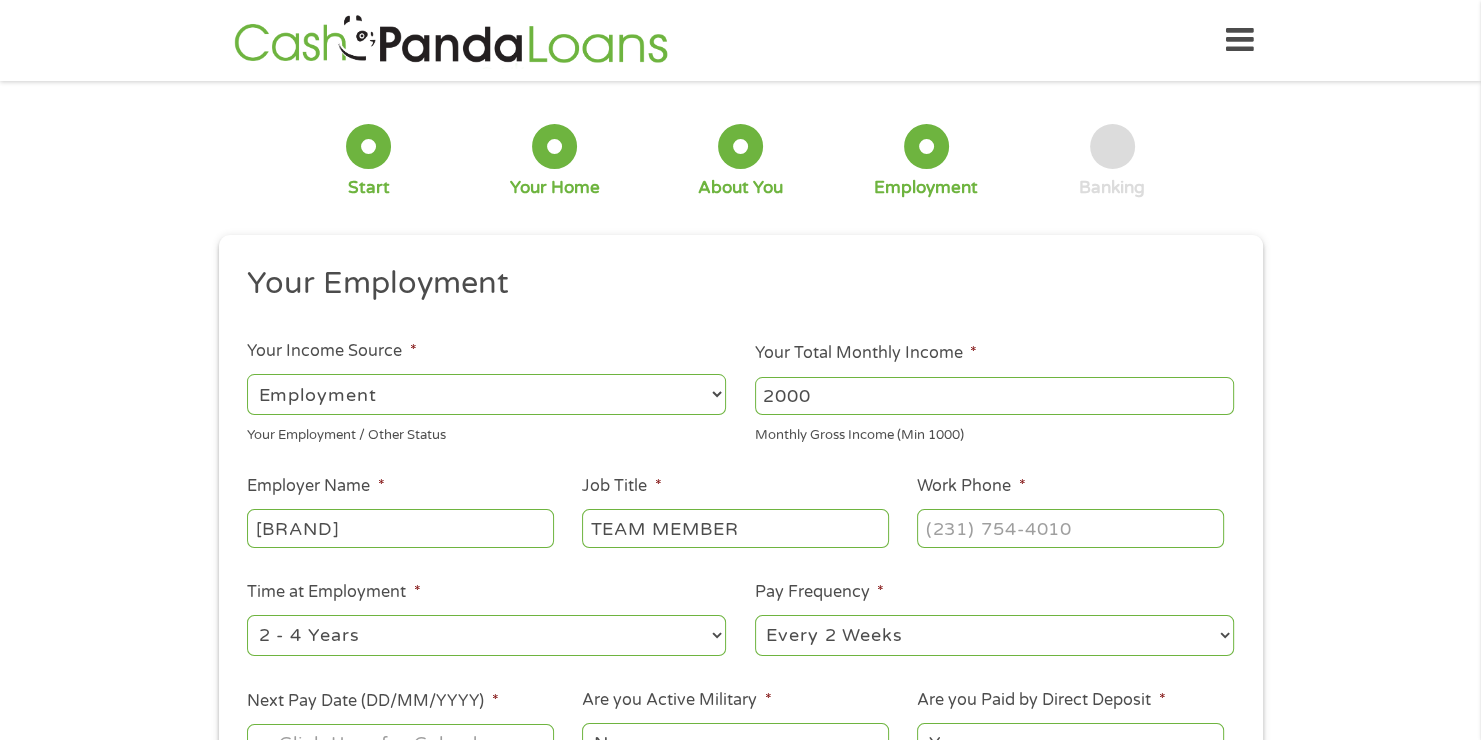 type on "TEAM MEMBER" 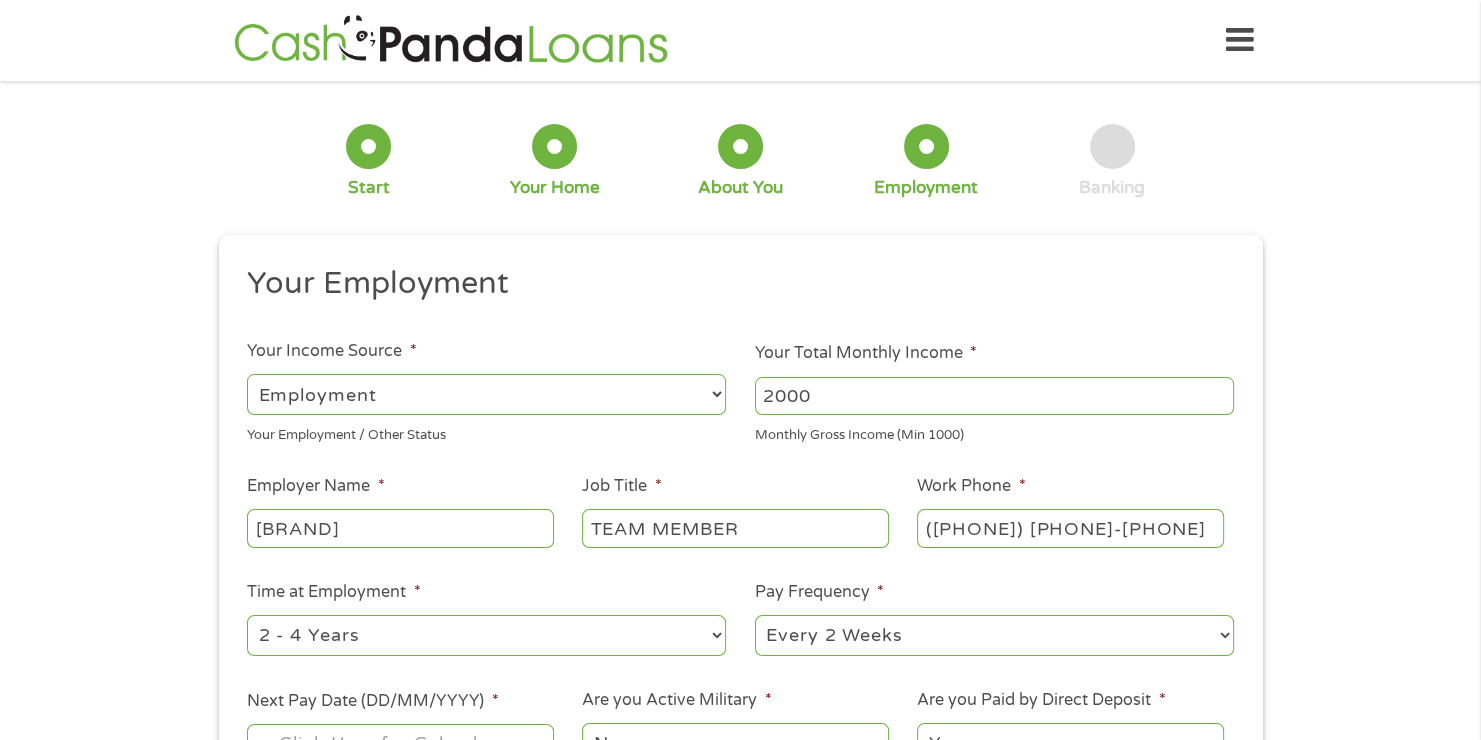 type on "[PHONE]-[PHONE]-[PHONE]" 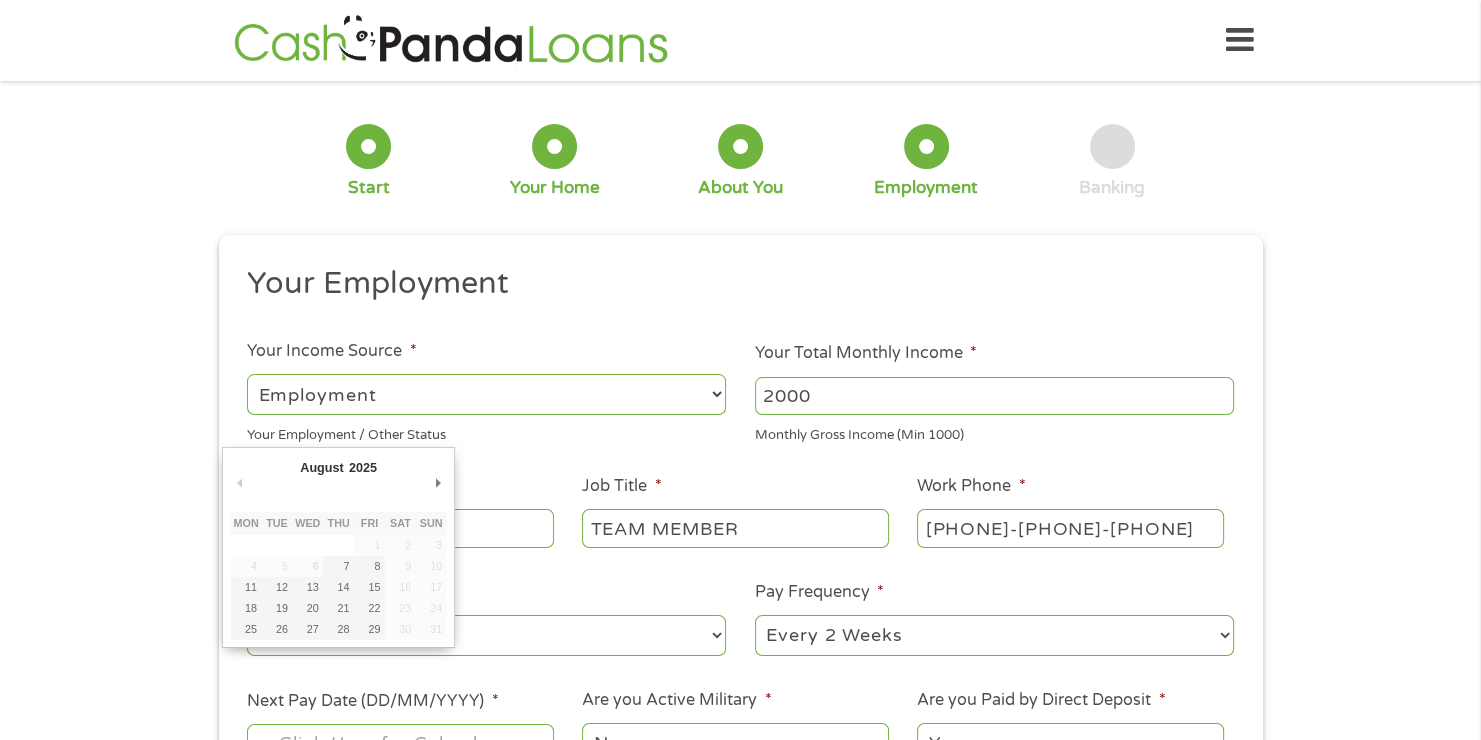 scroll, scrollTop: 15, scrollLeft: 0, axis: vertical 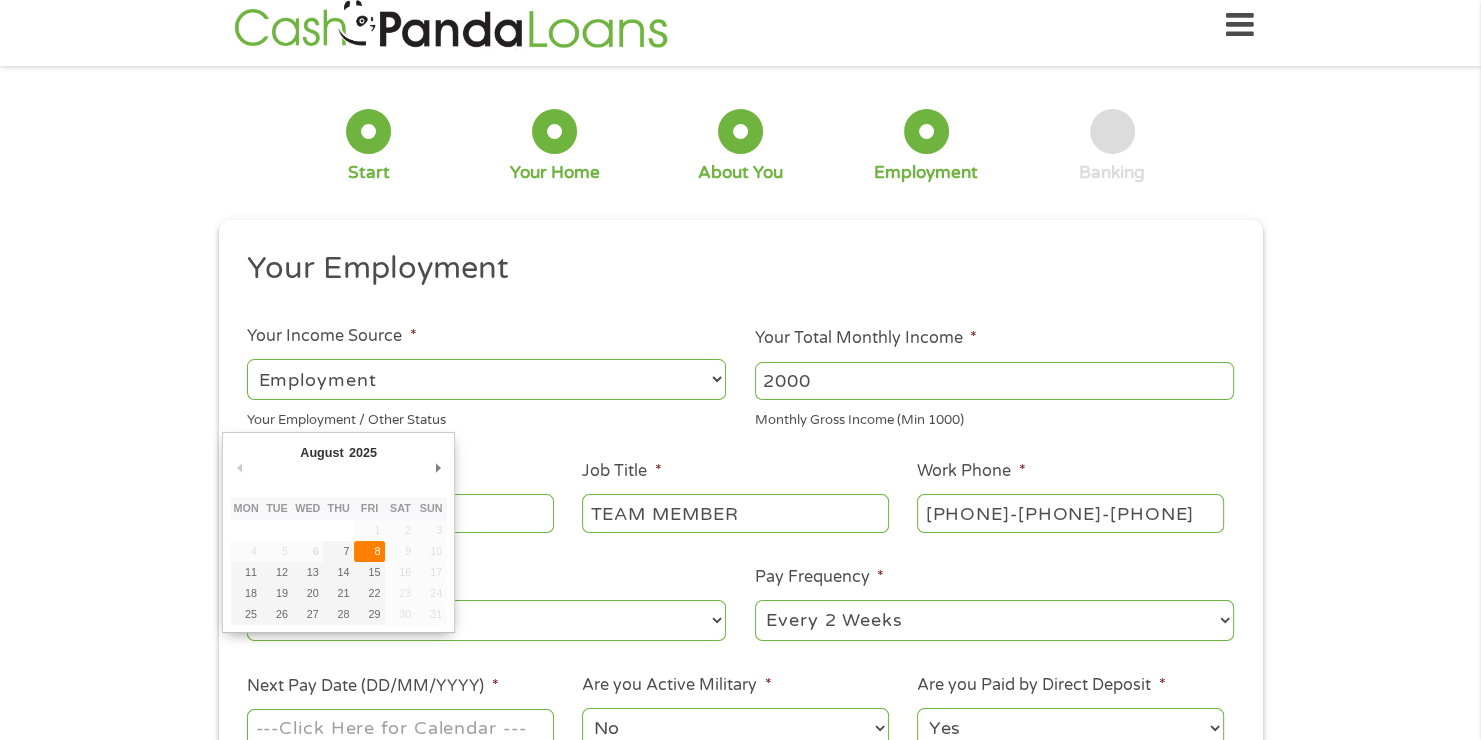type on "08/08/2025" 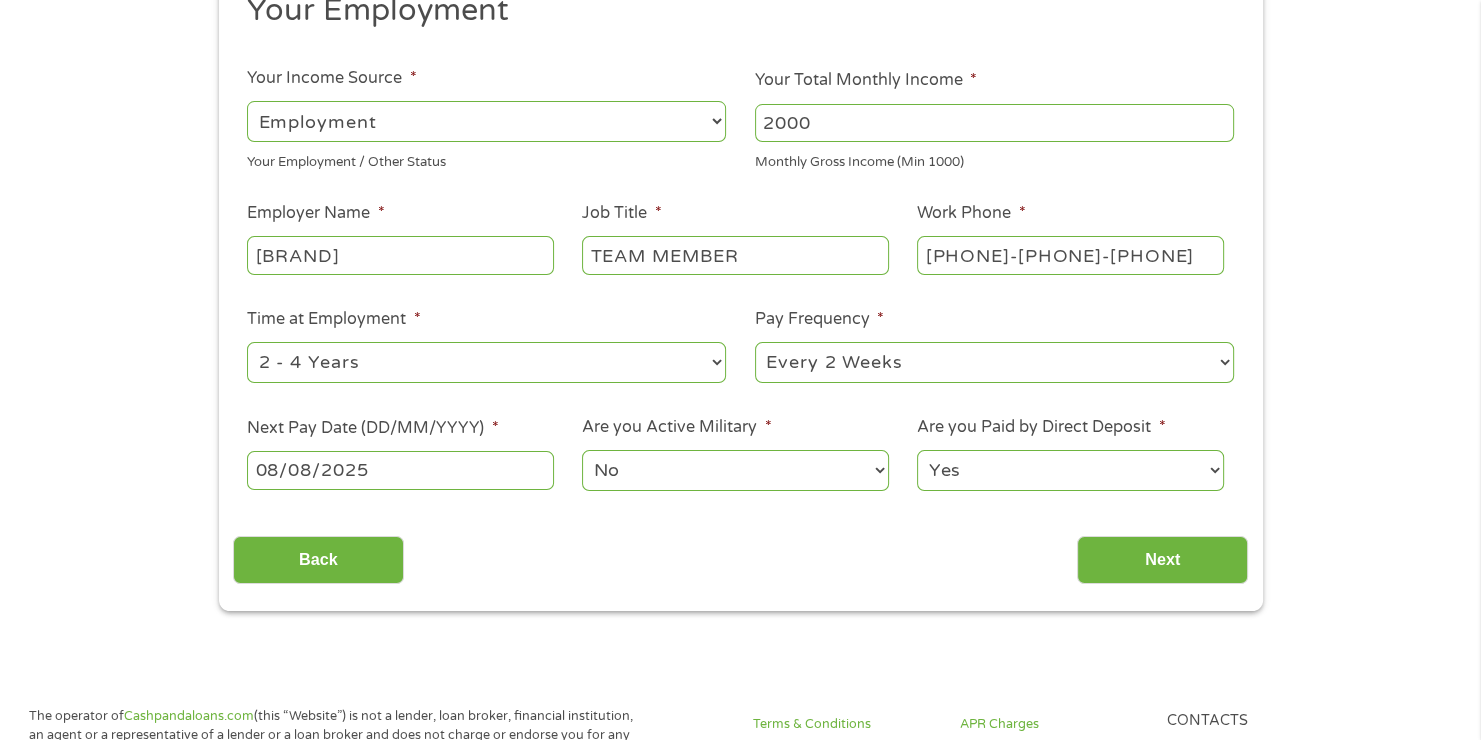 scroll, scrollTop: 276, scrollLeft: 0, axis: vertical 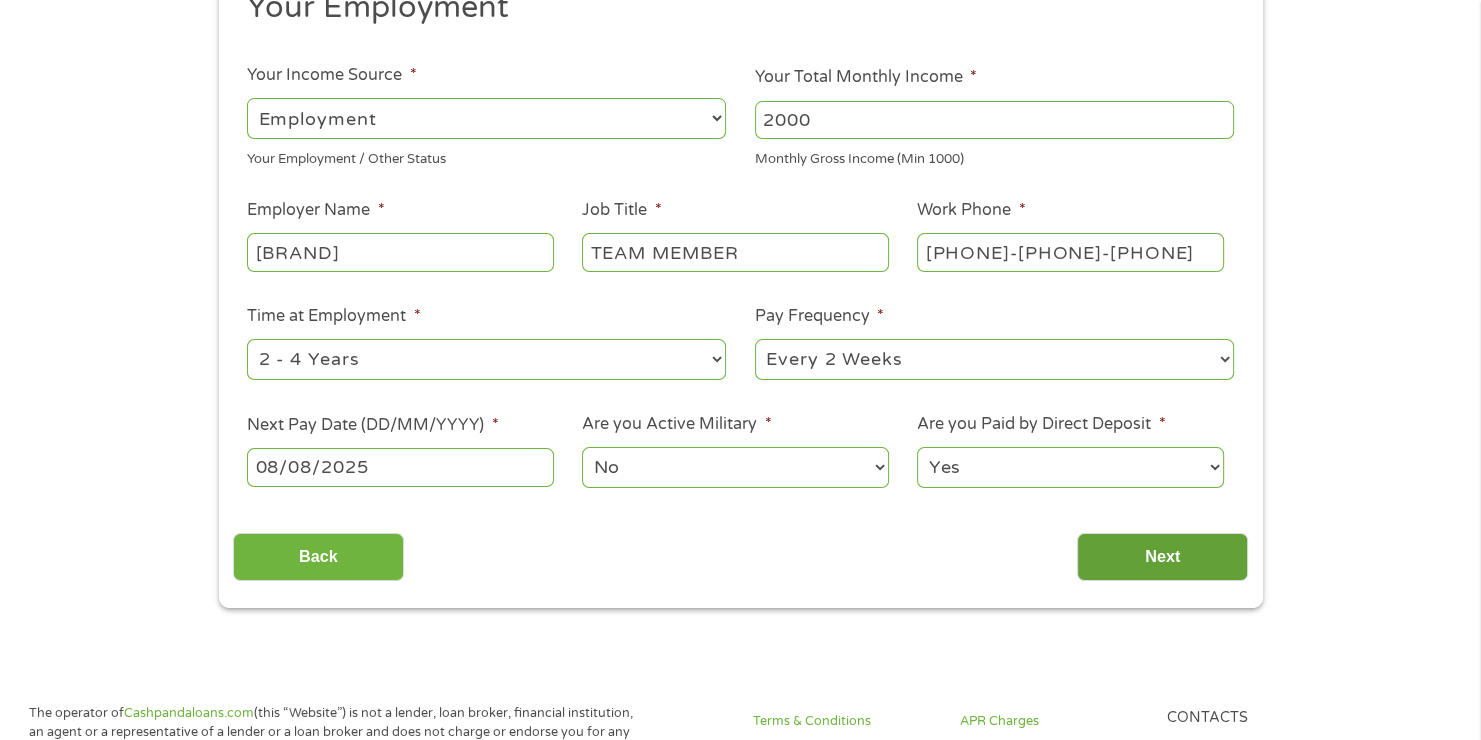 click on "Next" at bounding box center (1162, 557) 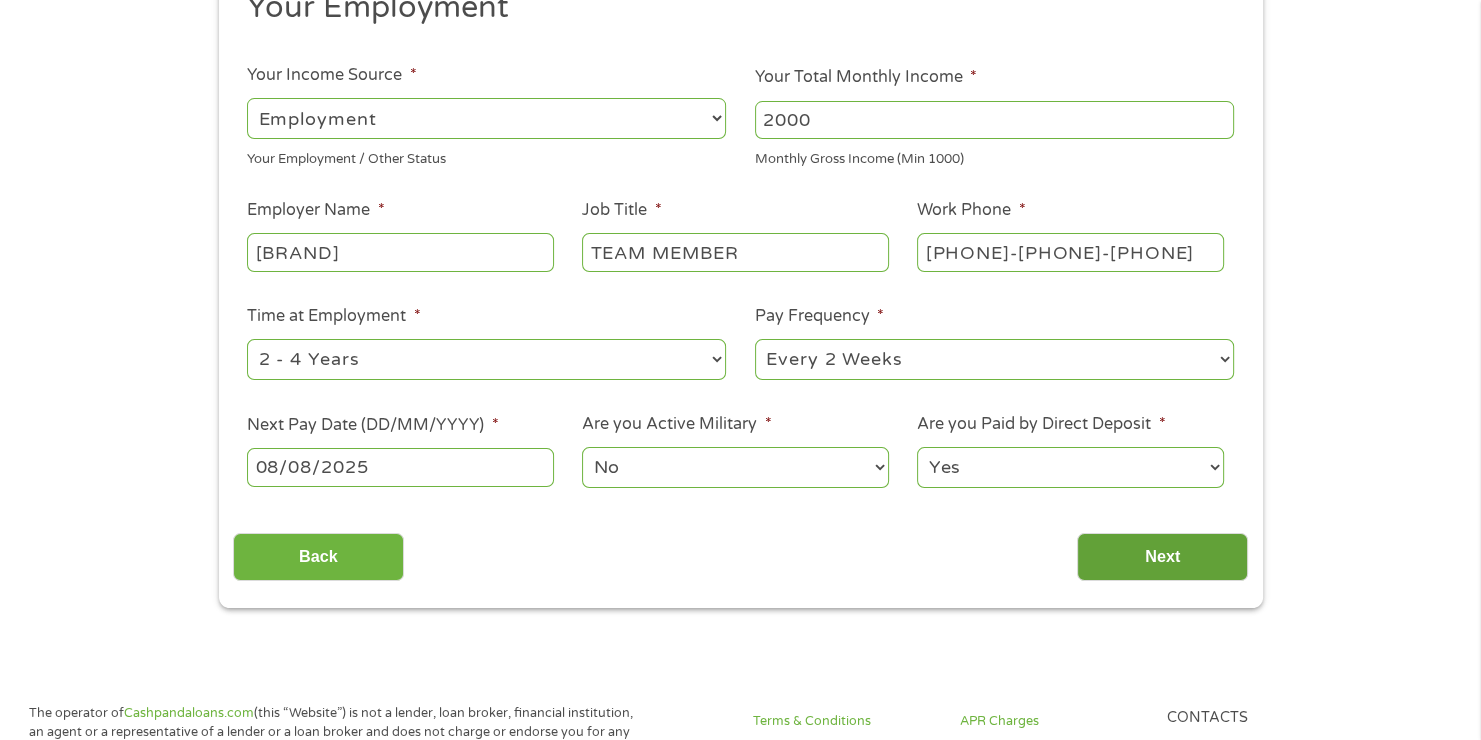 scroll, scrollTop: 8, scrollLeft: 8, axis: both 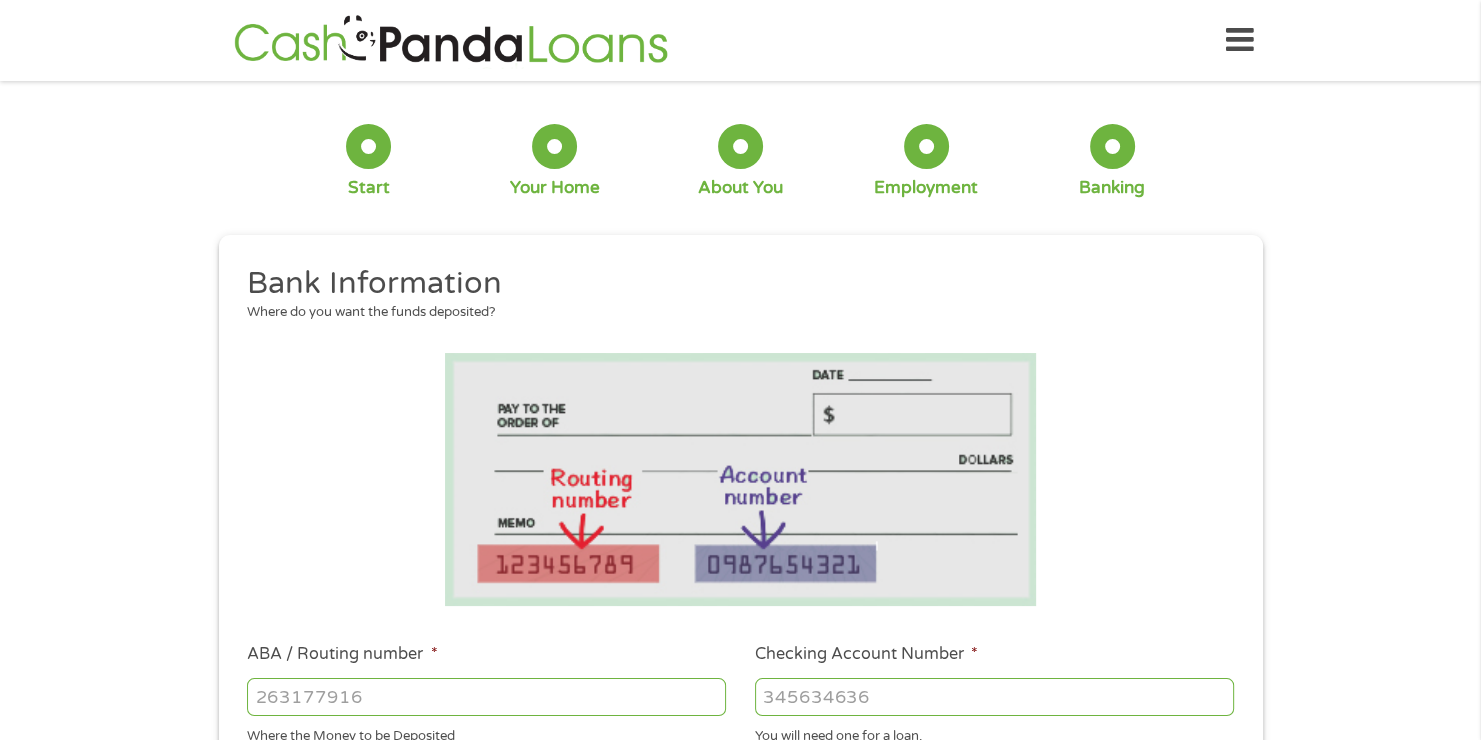 click at bounding box center [741, 479] 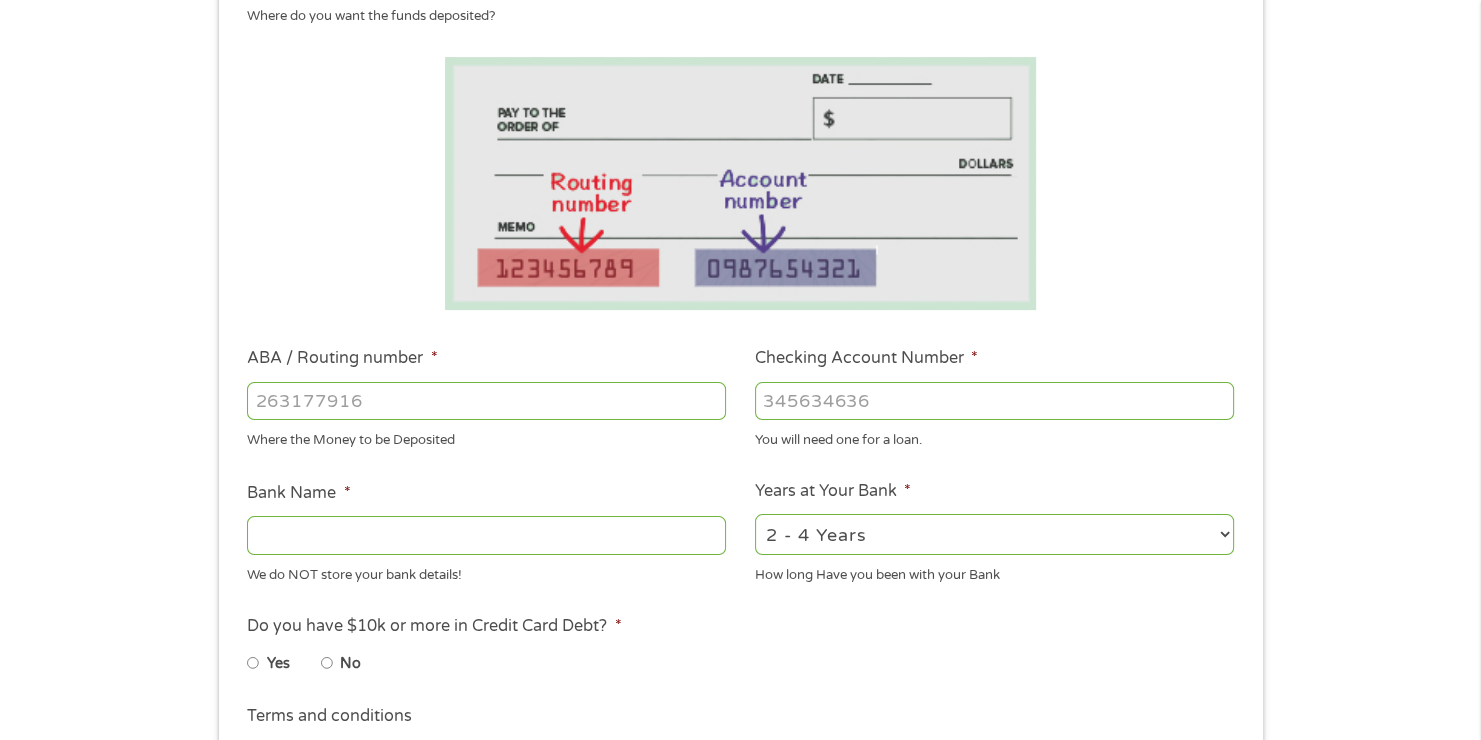 scroll, scrollTop: 302, scrollLeft: 0, axis: vertical 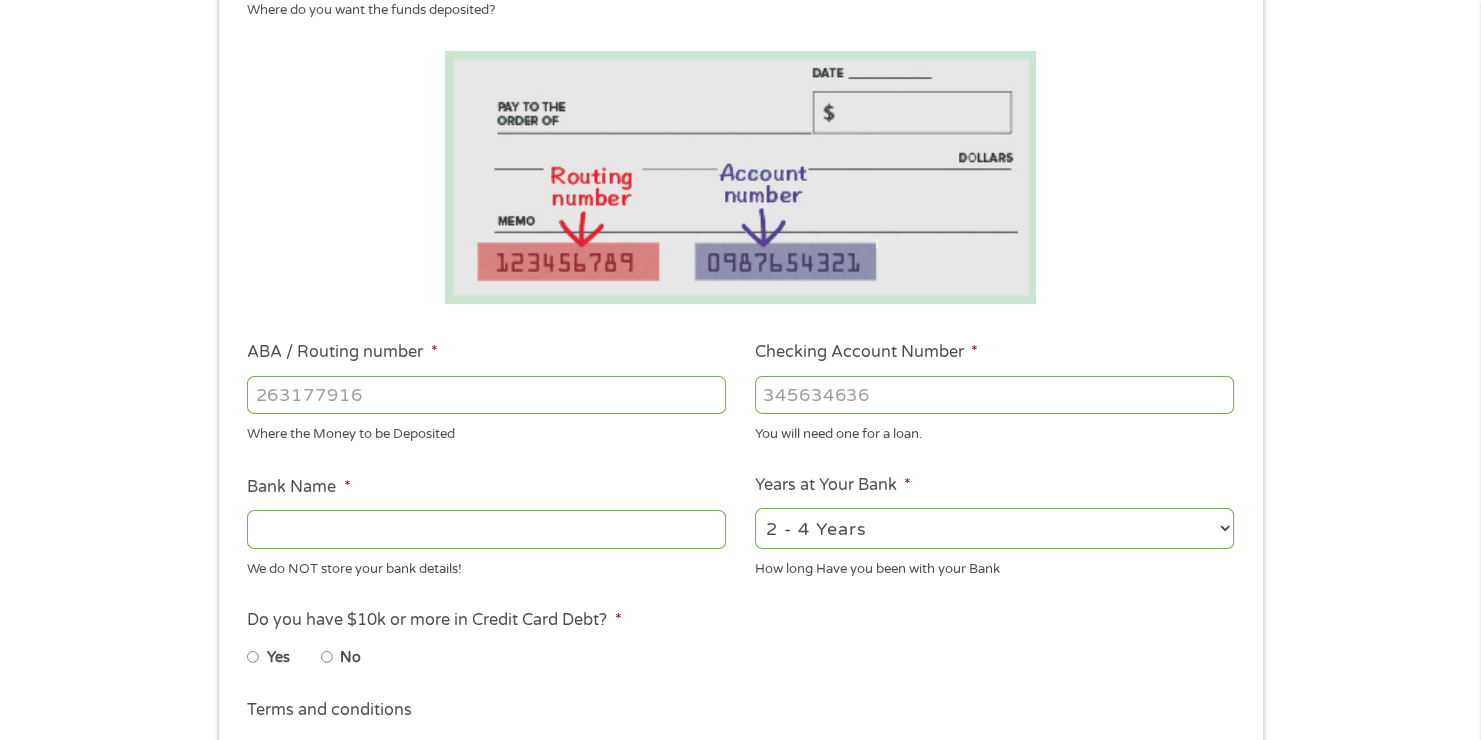 click on "Checking Account Number *" at bounding box center [994, 395] 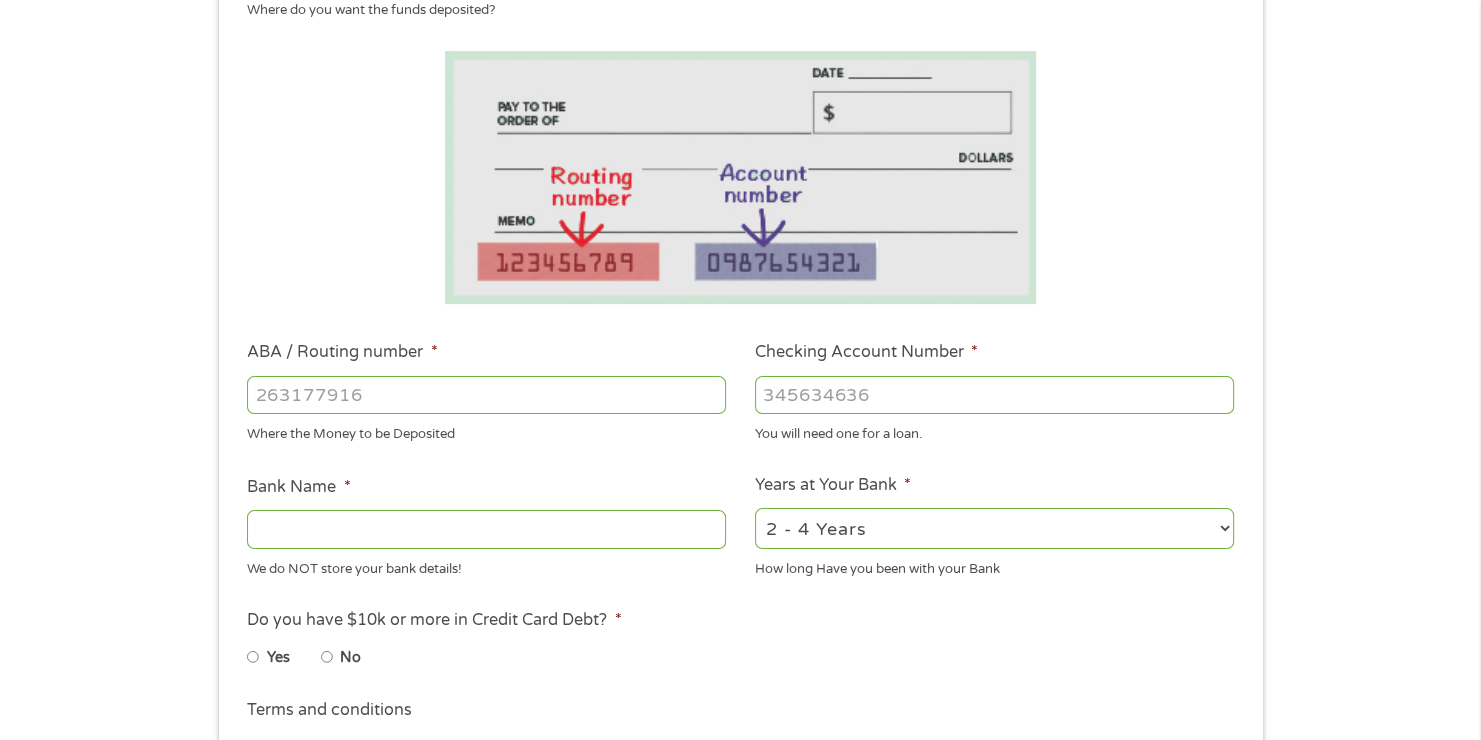 type on "[NUMBER]" 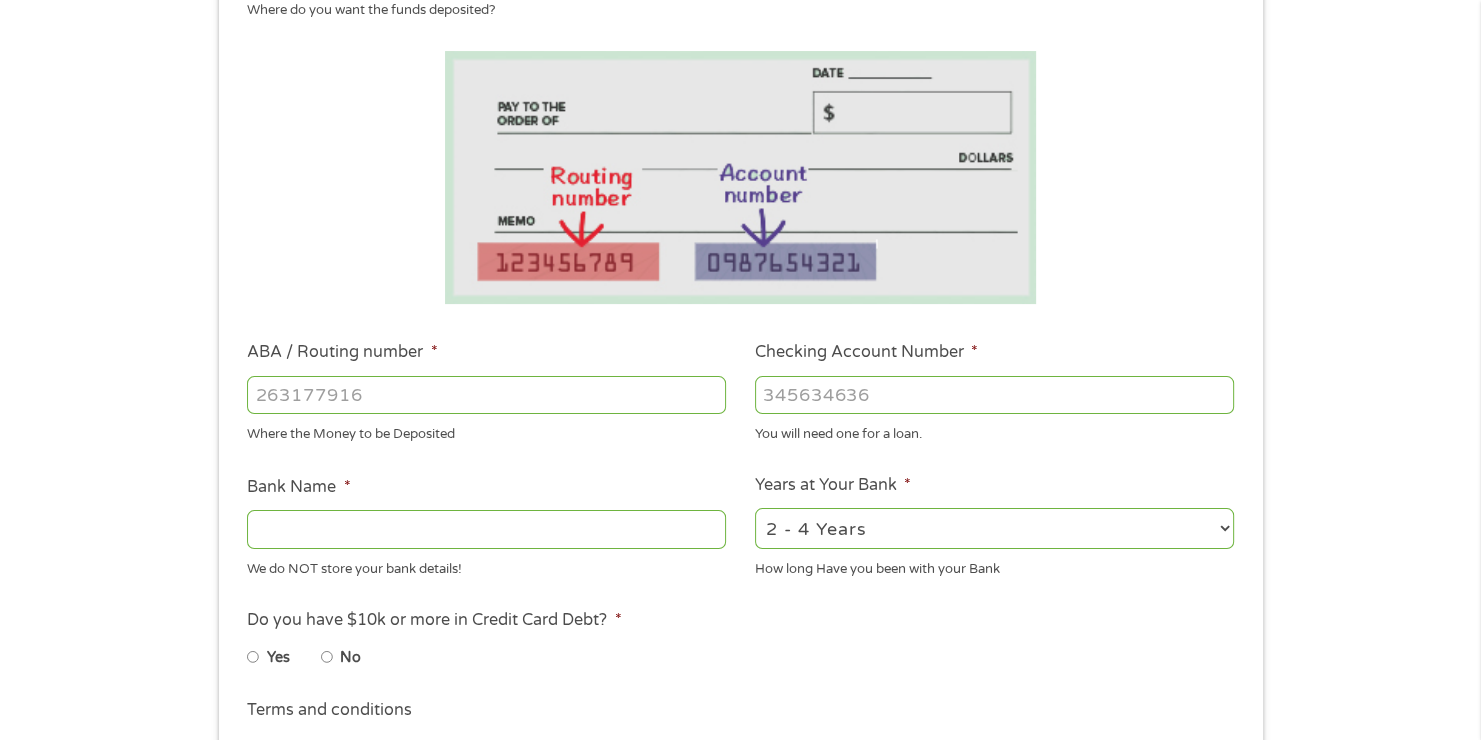 click on "Checking Account Number *" at bounding box center (994, 395) 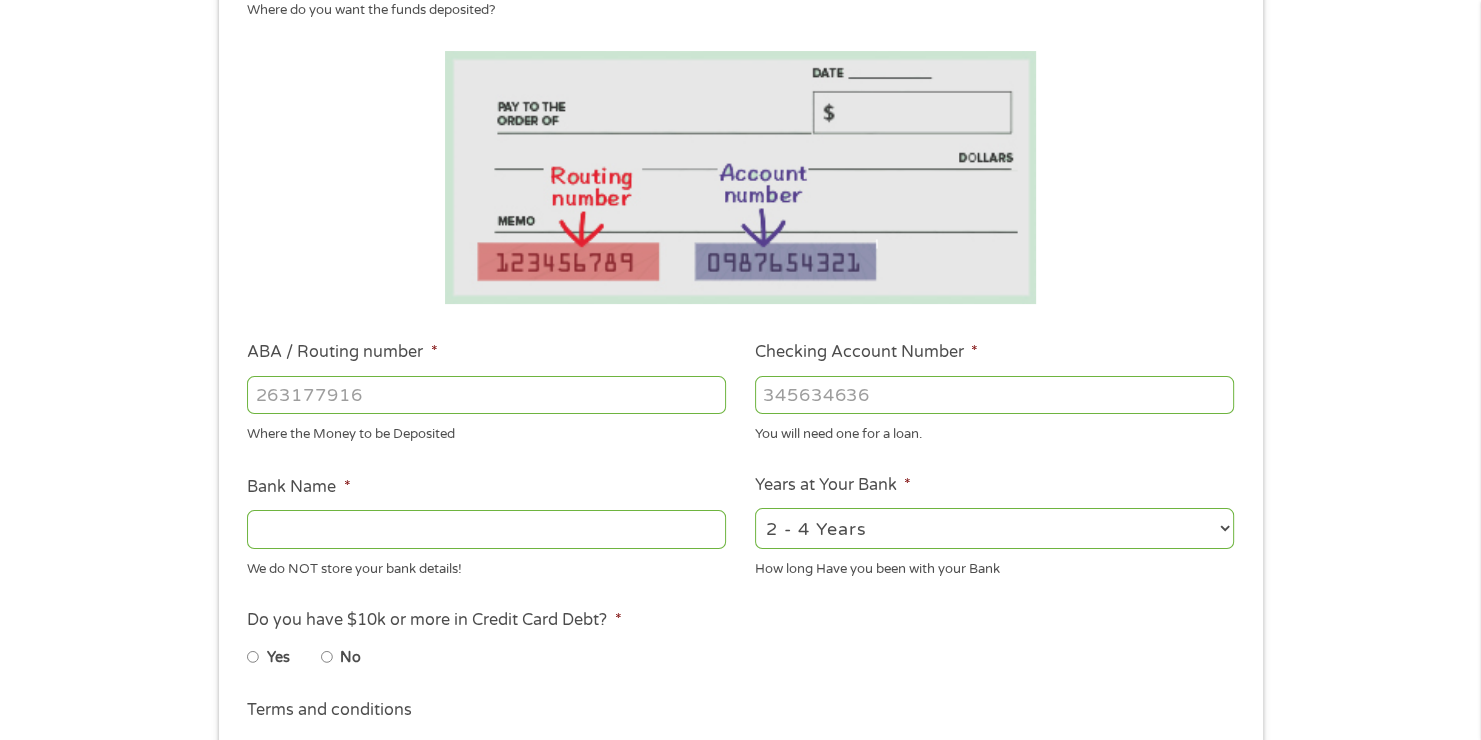 type on "[NUMBER]" 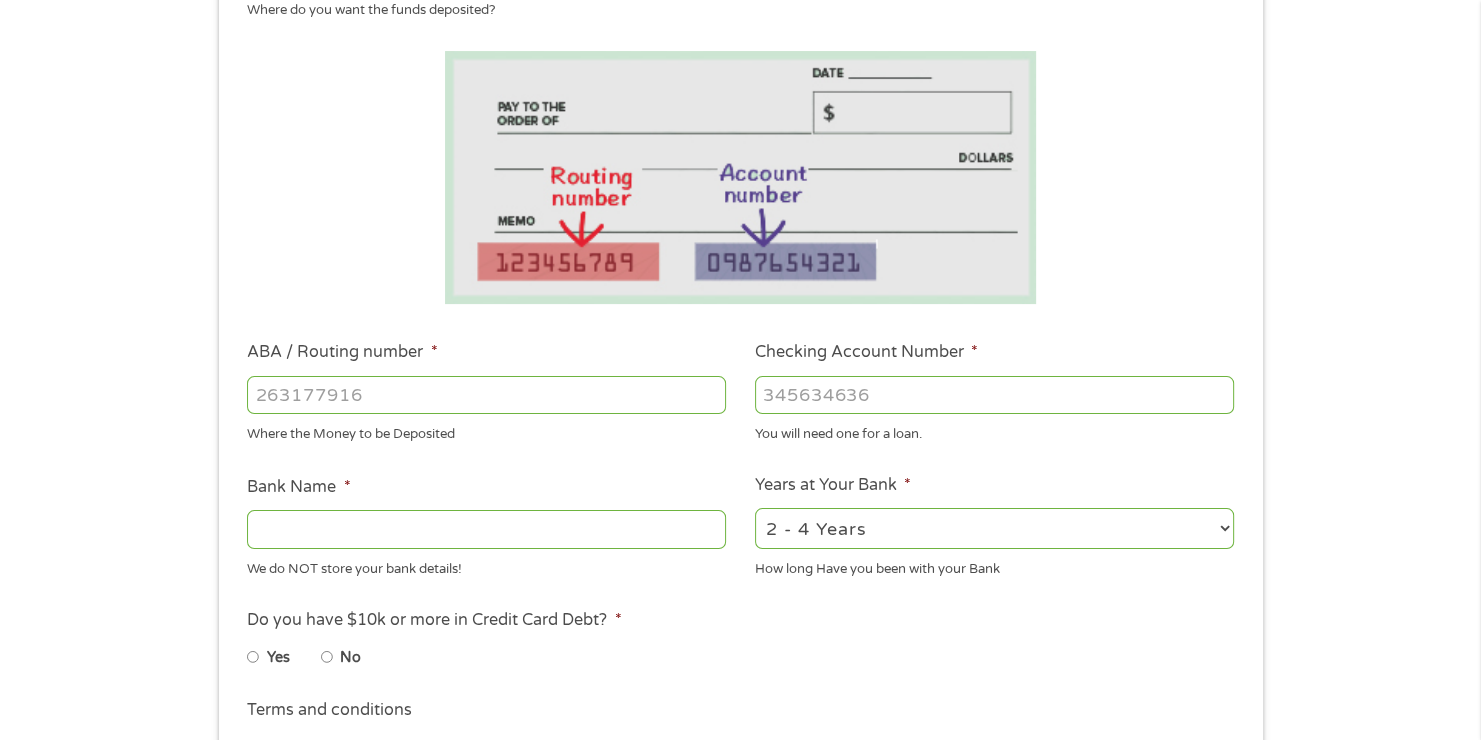 type on "[BRAND]" 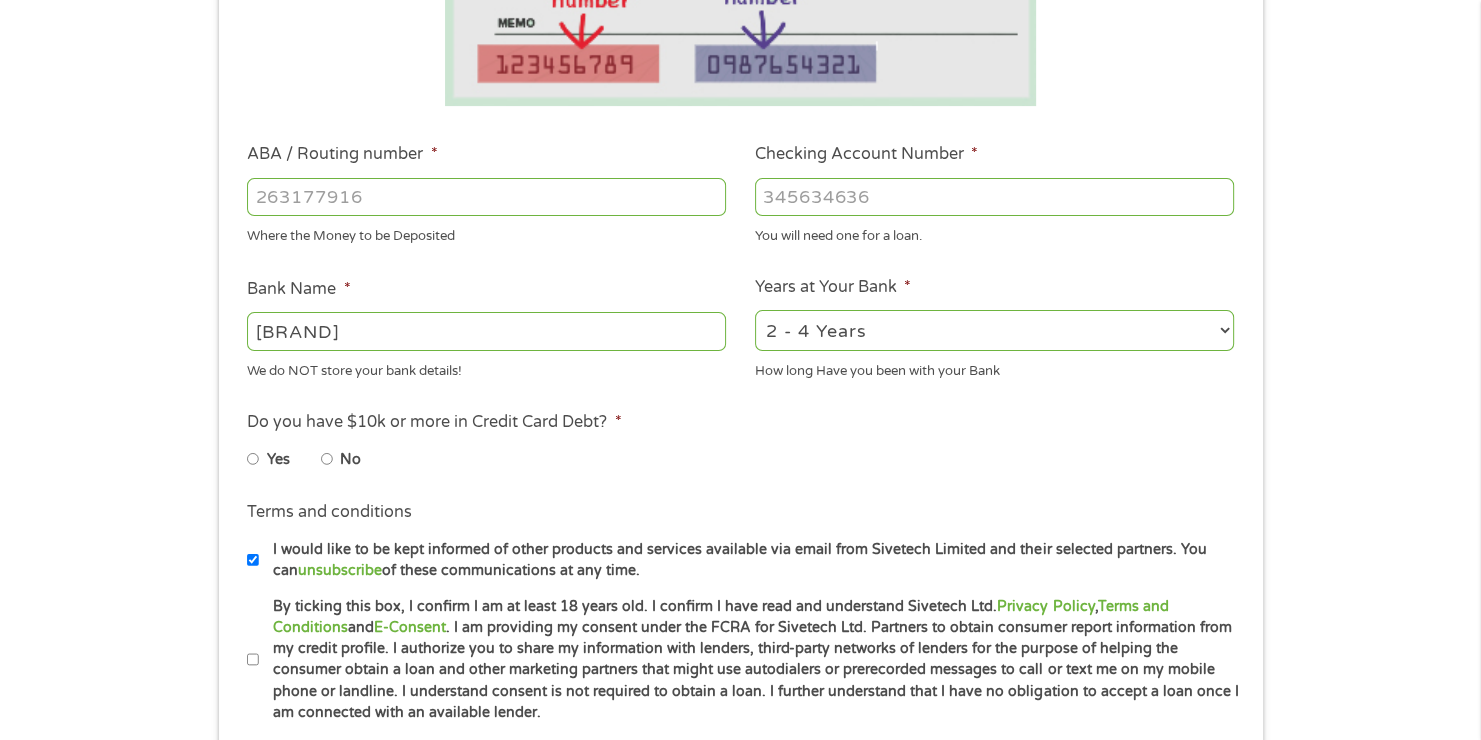 scroll, scrollTop: 502, scrollLeft: 0, axis: vertical 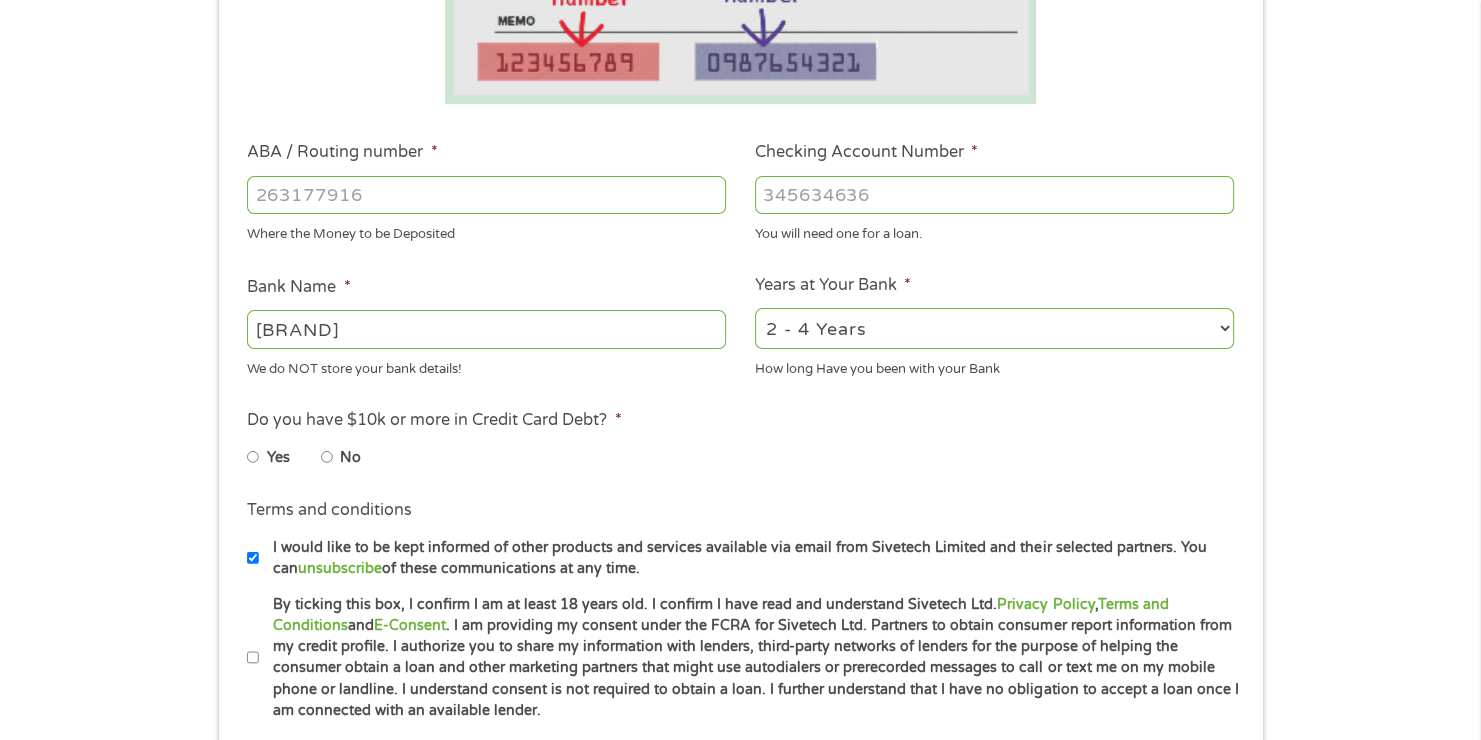 type on "[NUMBER]" 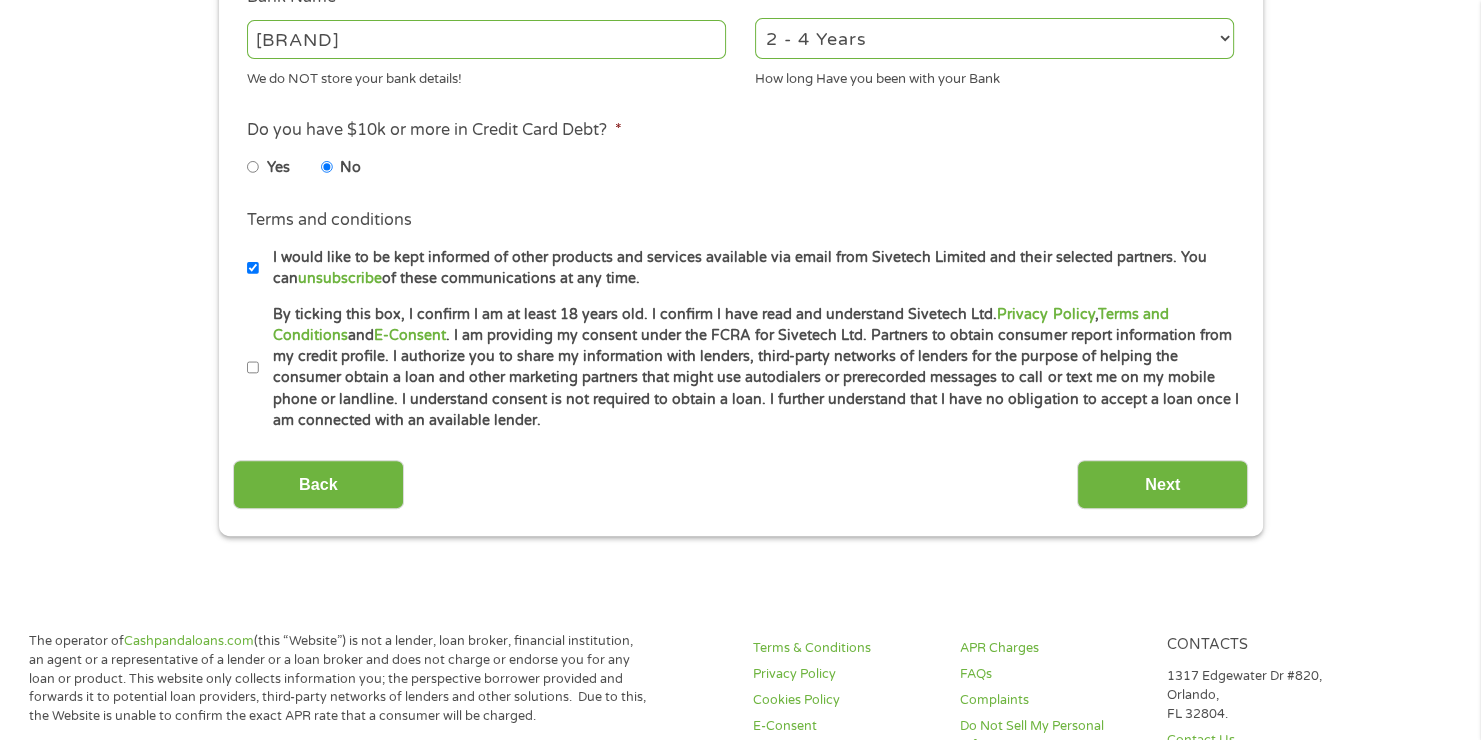 scroll, scrollTop: 794, scrollLeft: 0, axis: vertical 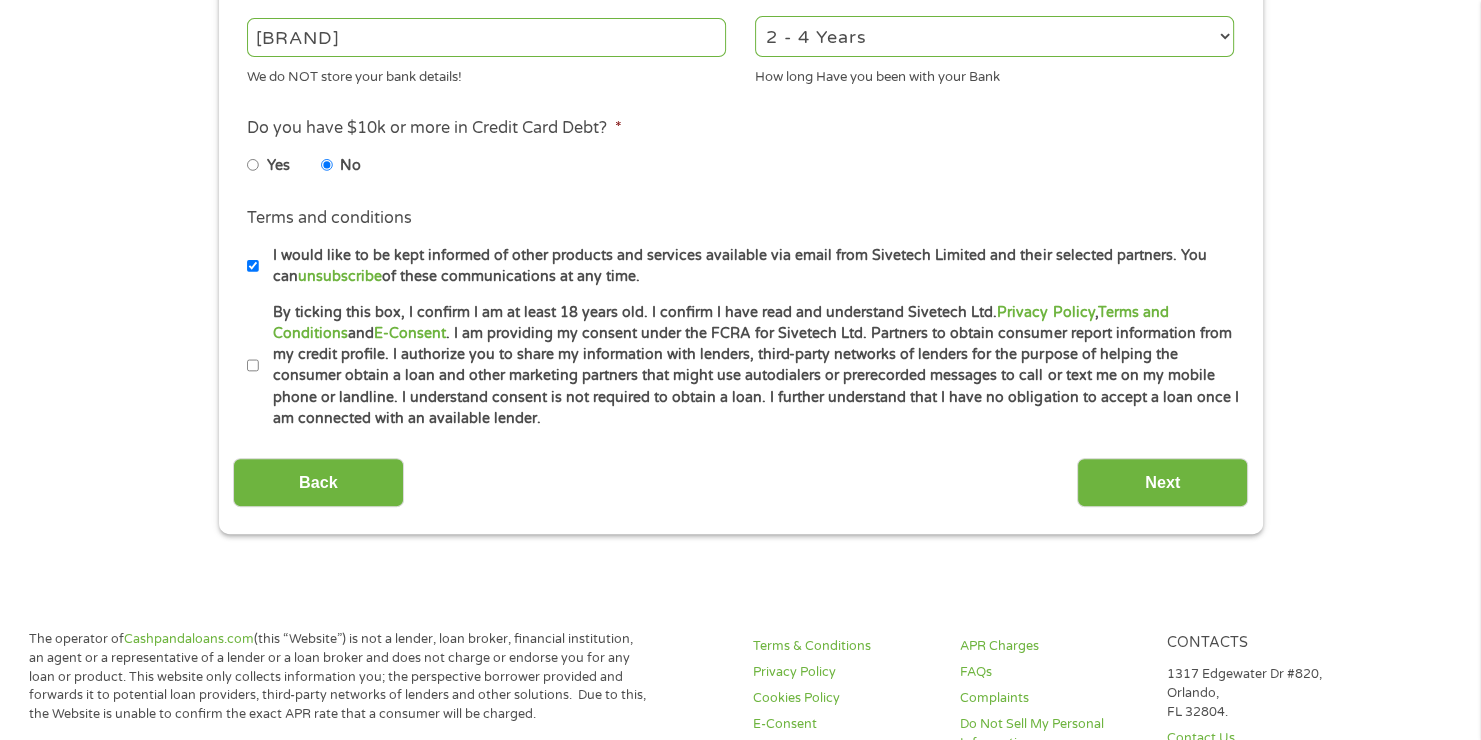click on "By ticking this box, I confirm I am at least 18 years old. I confirm I have read and understand Sivetech Ltd.  Privacy Policy ,  Terms and Conditions  and  E-Consent . I am providing my consent under the FCRA for Sivetech Ltd. Partners to obtain consumer report information from my credit profile. I authorize you to share my information with lenders, third-party networks of lenders for the purpose of helping the consumer obtain a loan and other marketing partners that might use autodialers or prerecorded messages to call or text me on my mobile phone or landline. I understand consent is not required to obtain a loan. I further understand that I have no obligation to accept a loan once I am connected with an available lender." at bounding box center [253, 366] 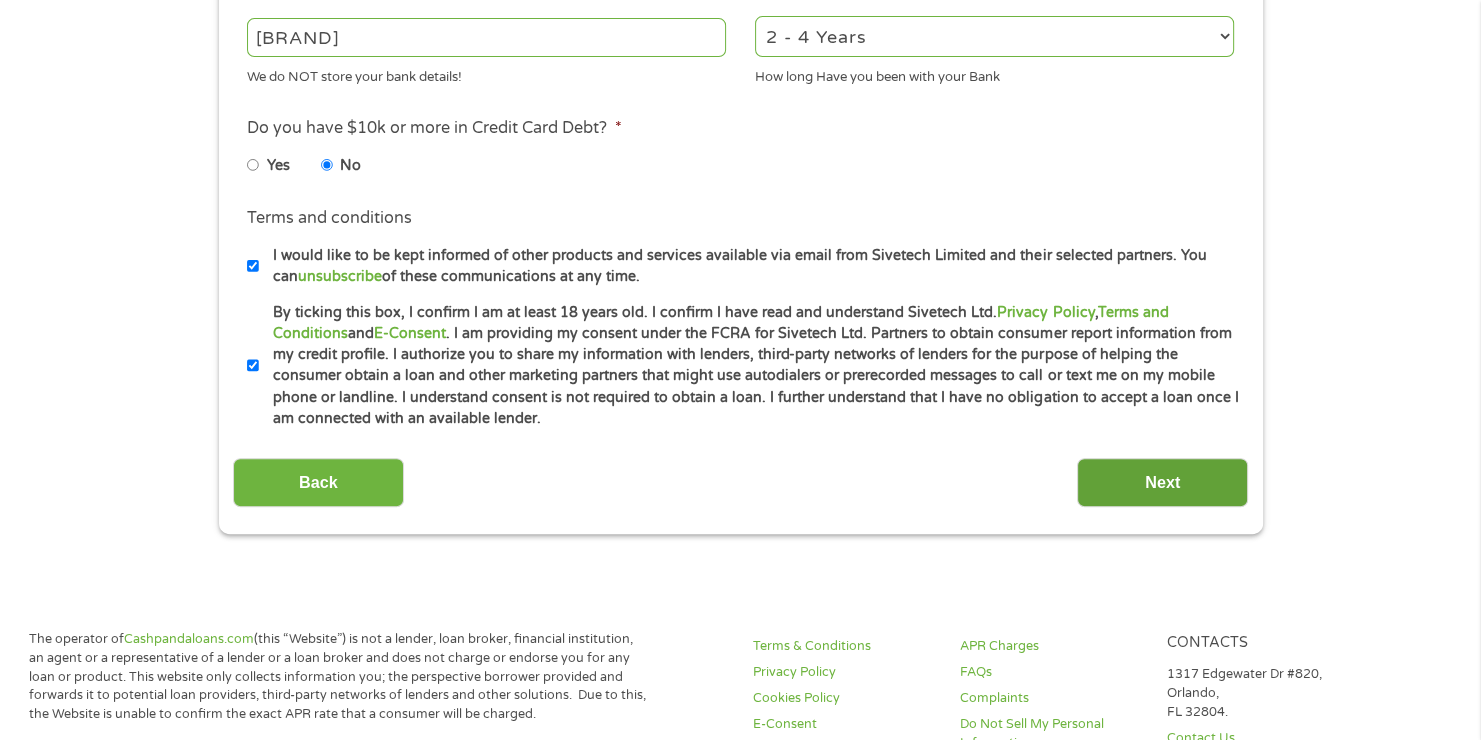 click on "Next" at bounding box center (1162, 482) 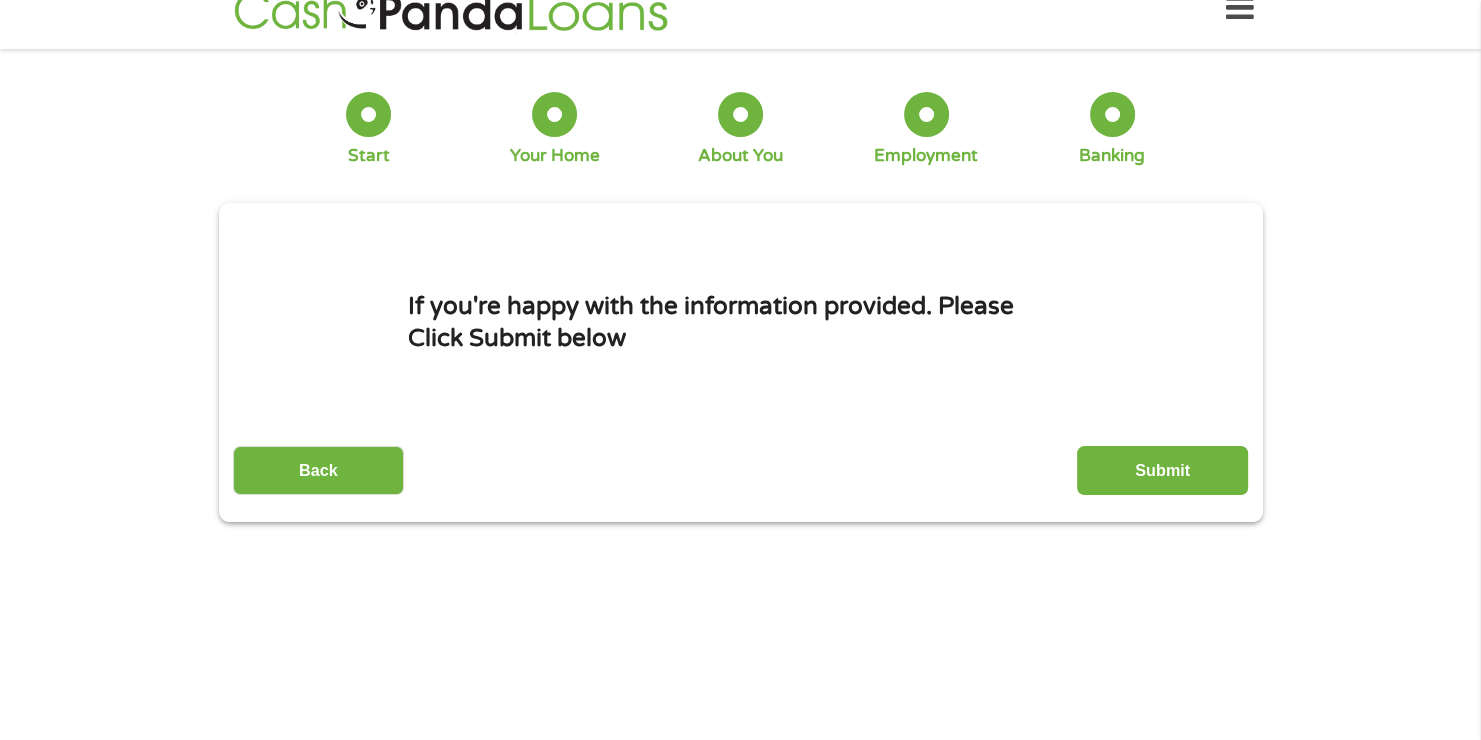 scroll, scrollTop: 0, scrollLeft: 0, axis: both 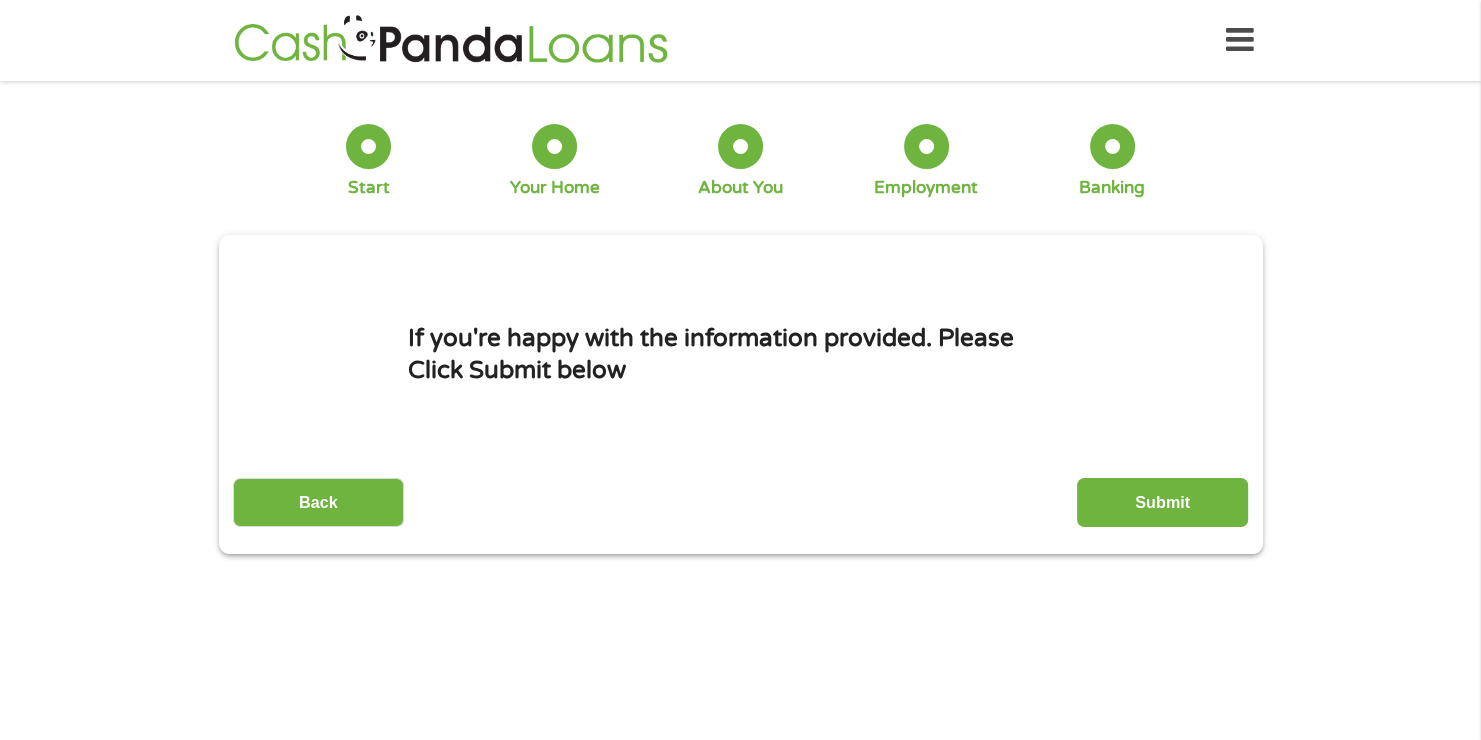 click on "Submit" at bounding box center (1162, 502) 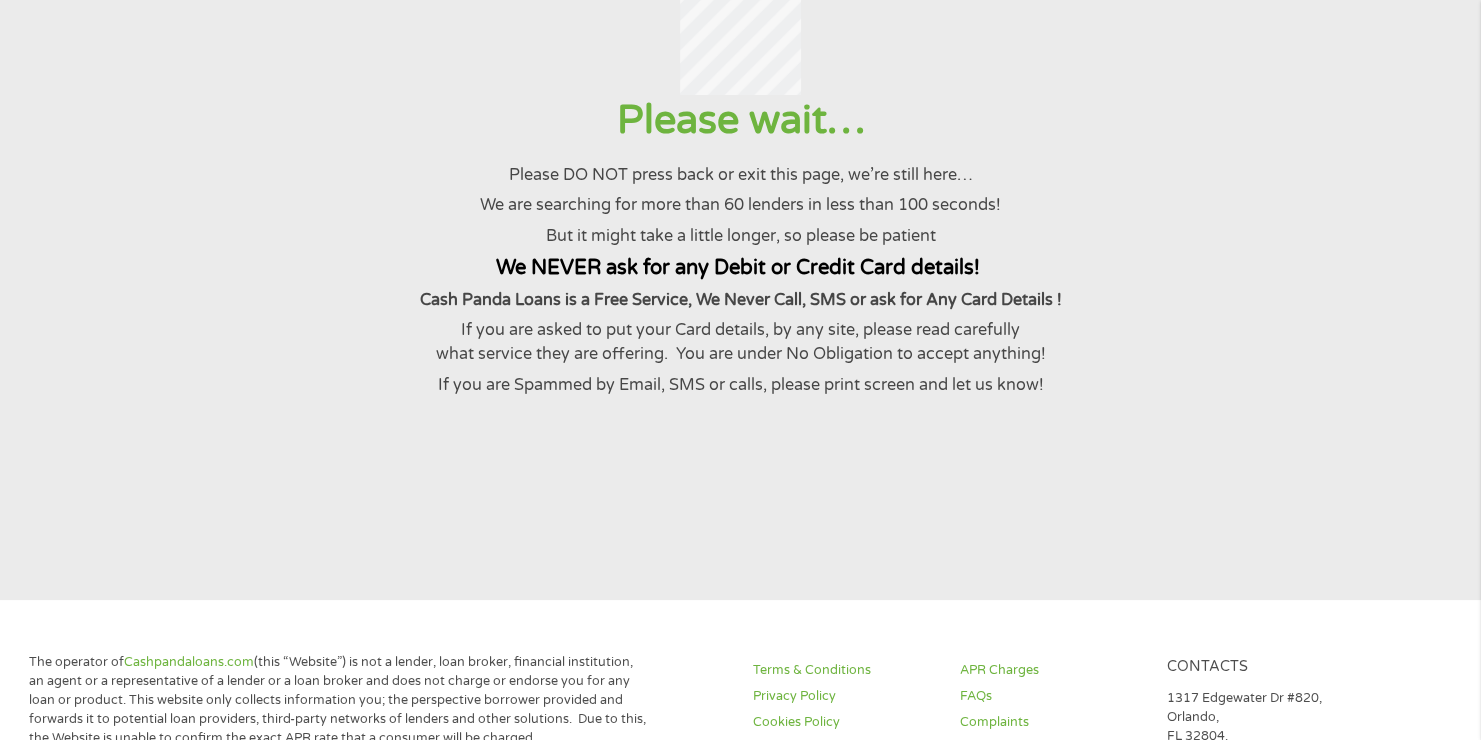 scroll, scrollTop: 172, scrollLeft: 0, axis: vertical 